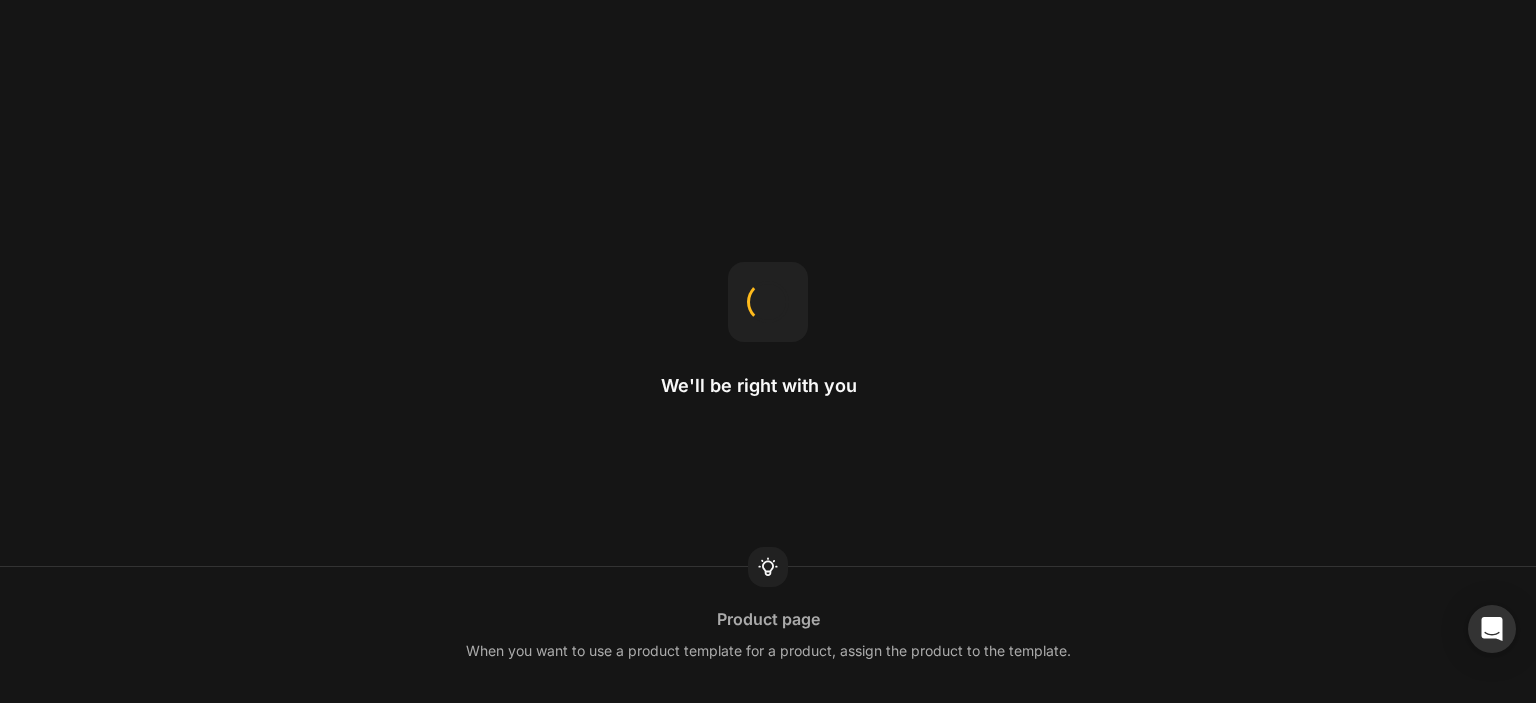 scroll, scrollTop: 0, scrollLeft: 0, axis: both 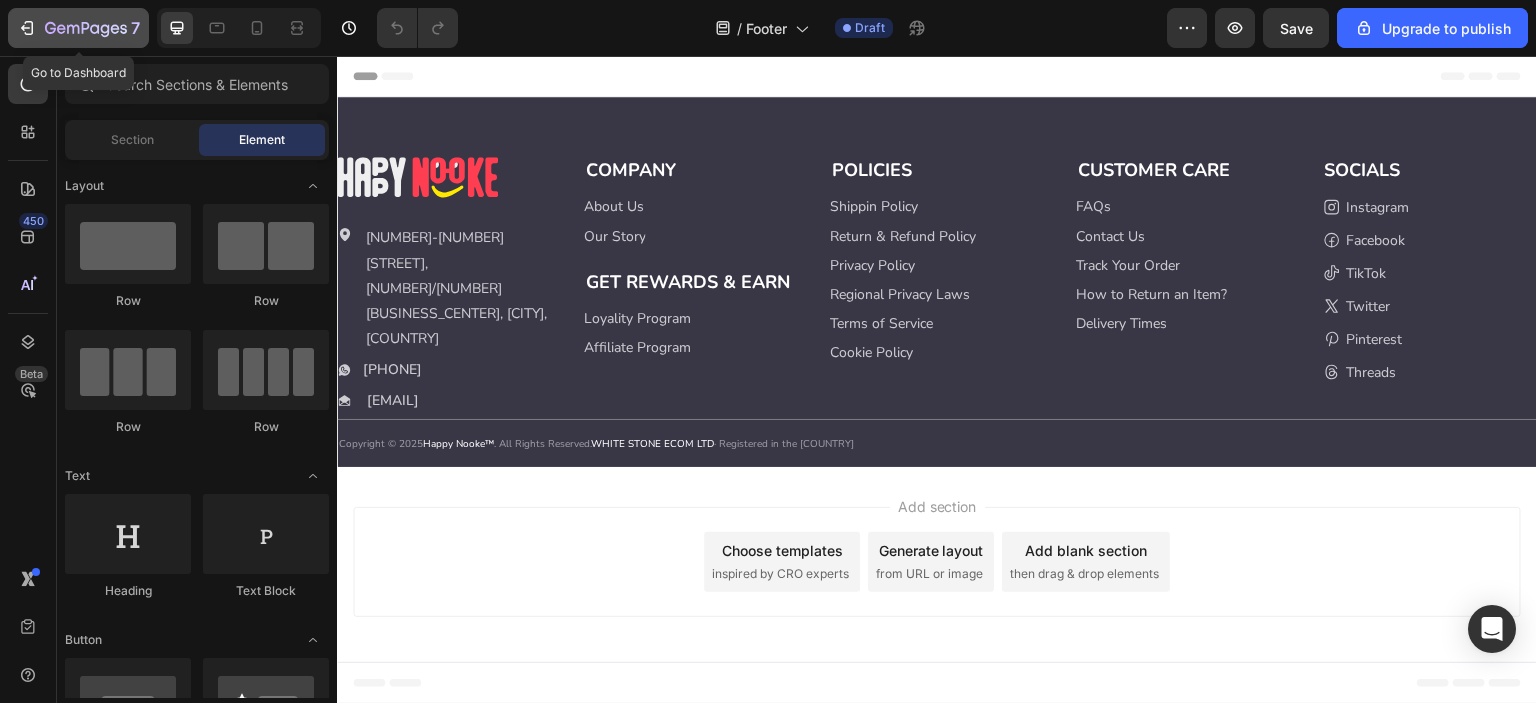click 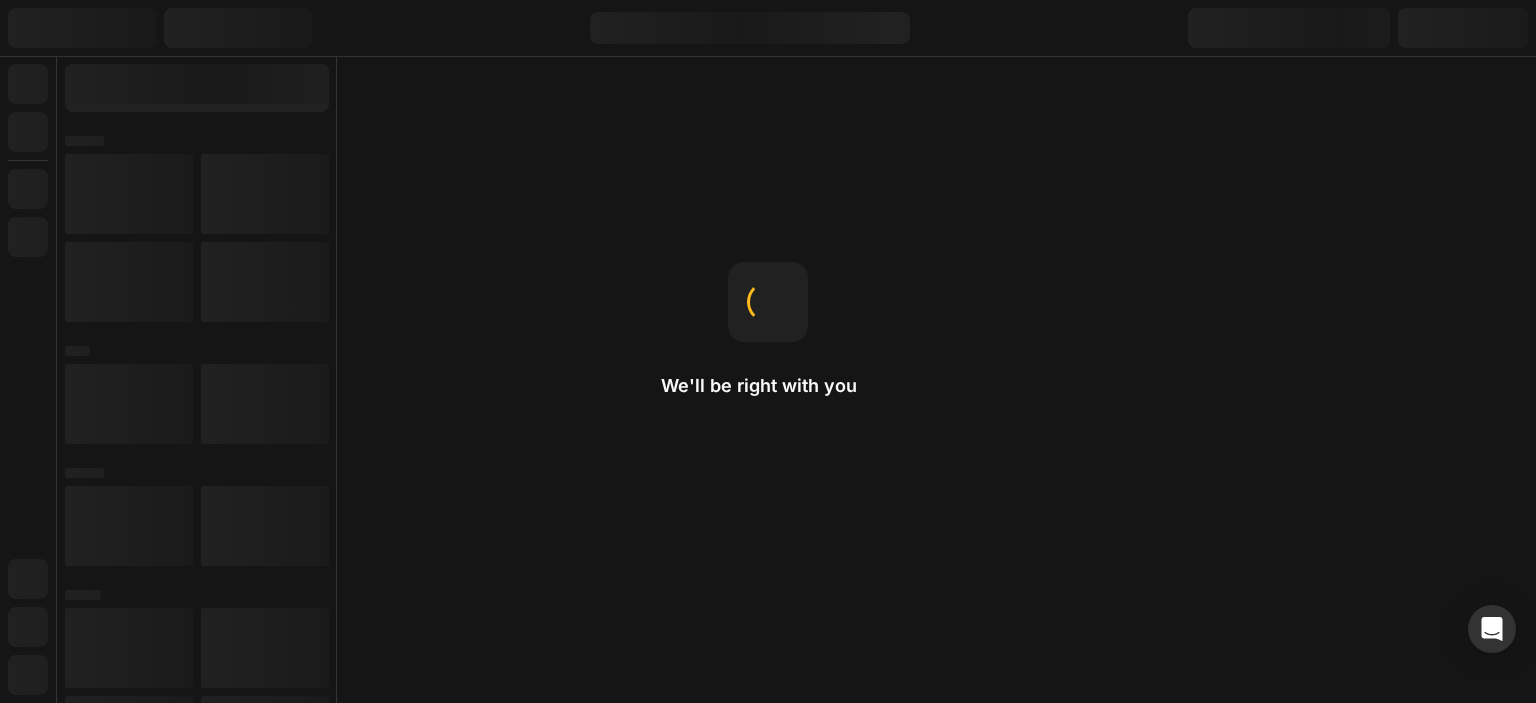 scroll, scrollTop: 0, scrollLeft: 0, axis: both 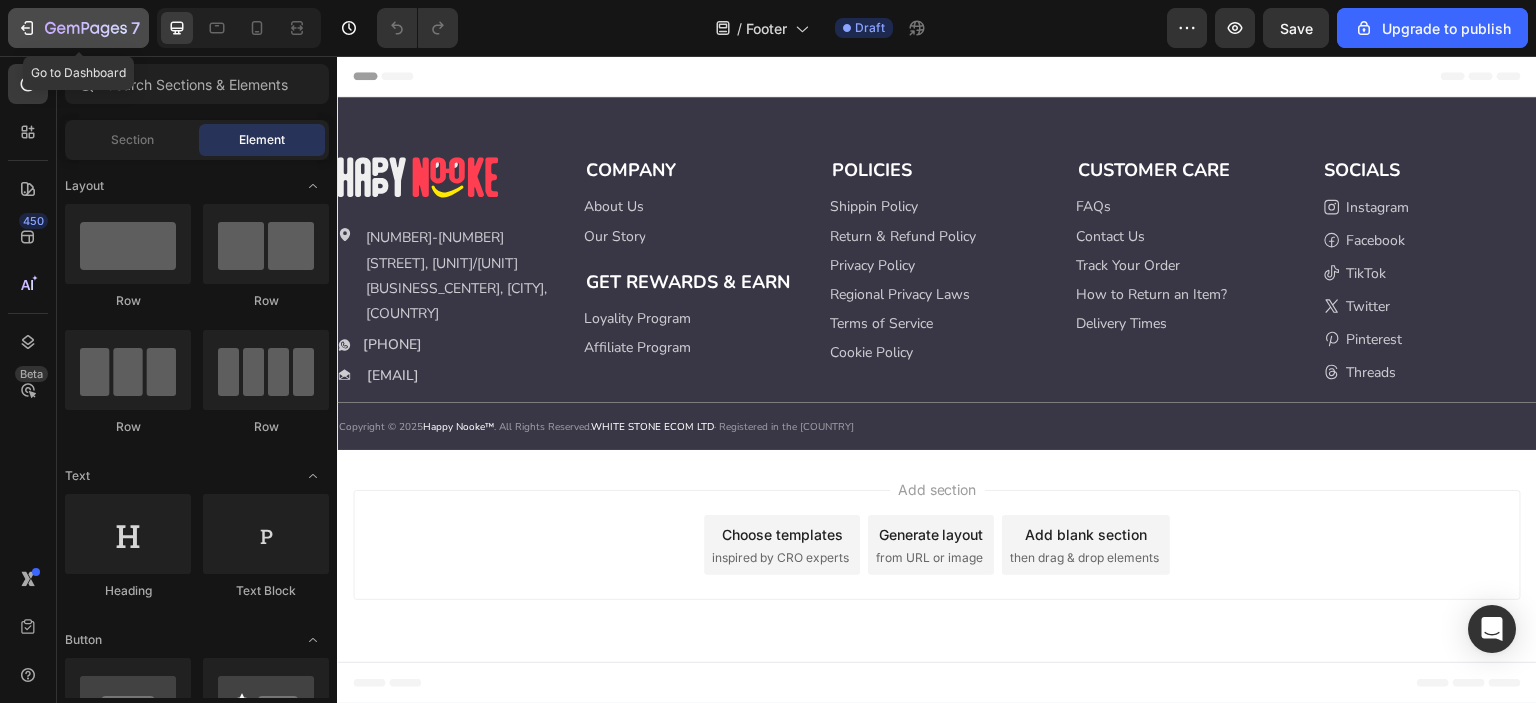 click 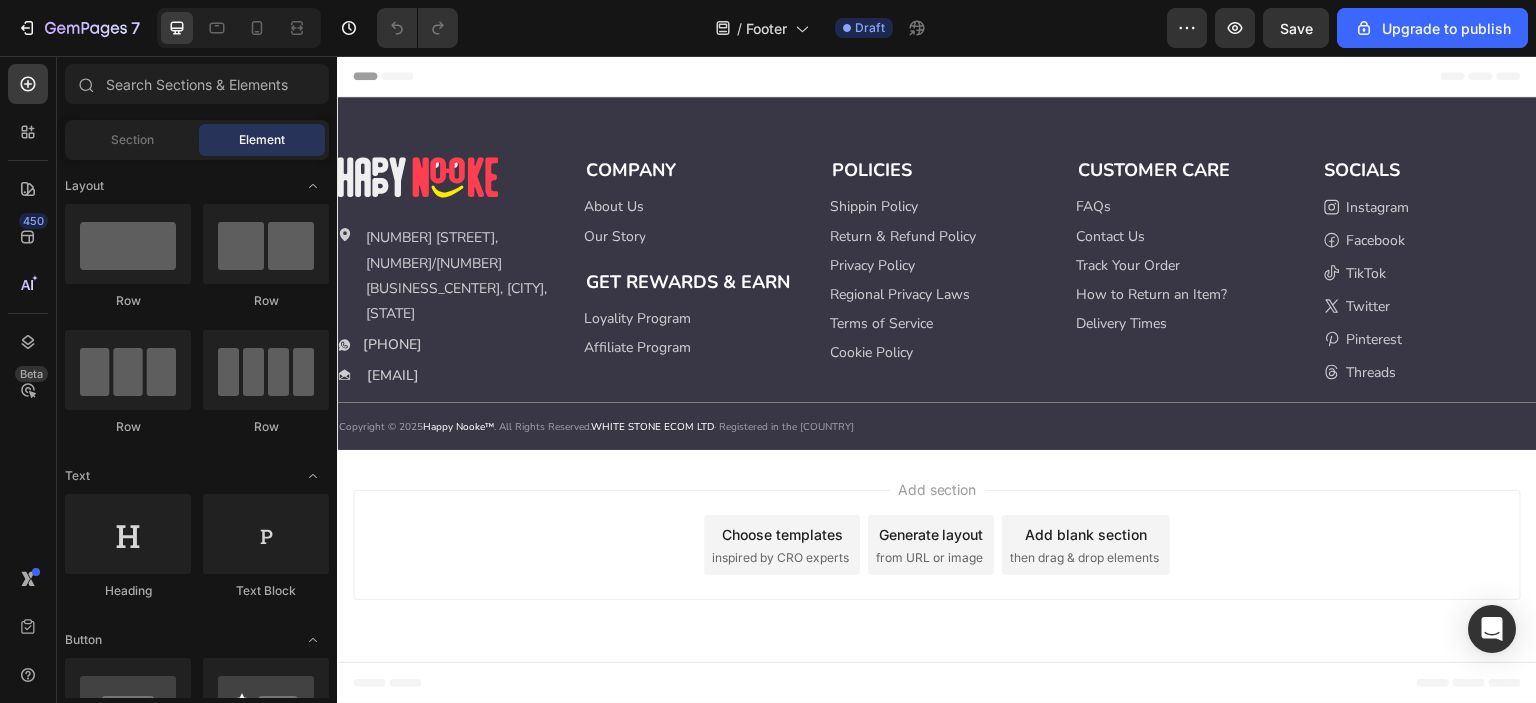 scroll, scrollTop: 0, scrollLeft: 0, axis: both 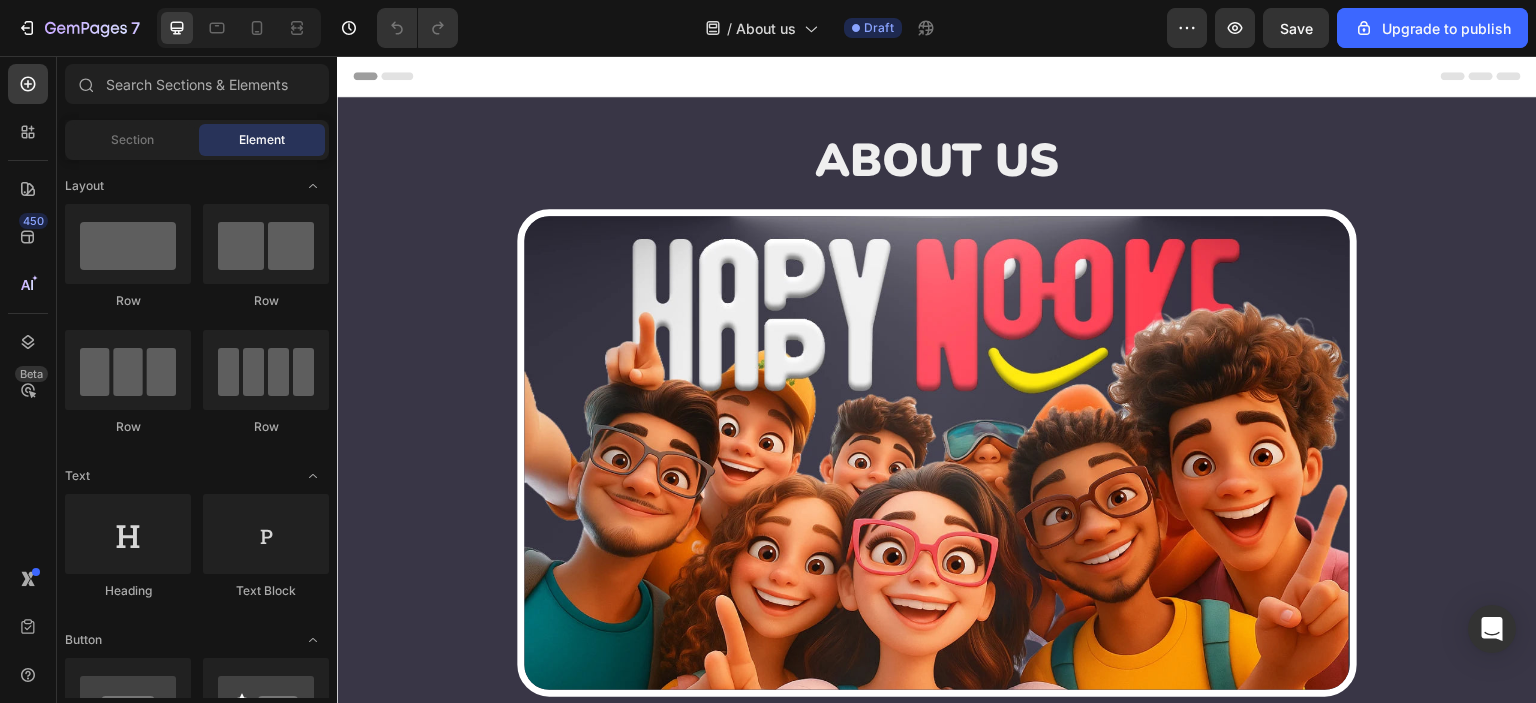 click on "Header" at bounding box center [937, 76] 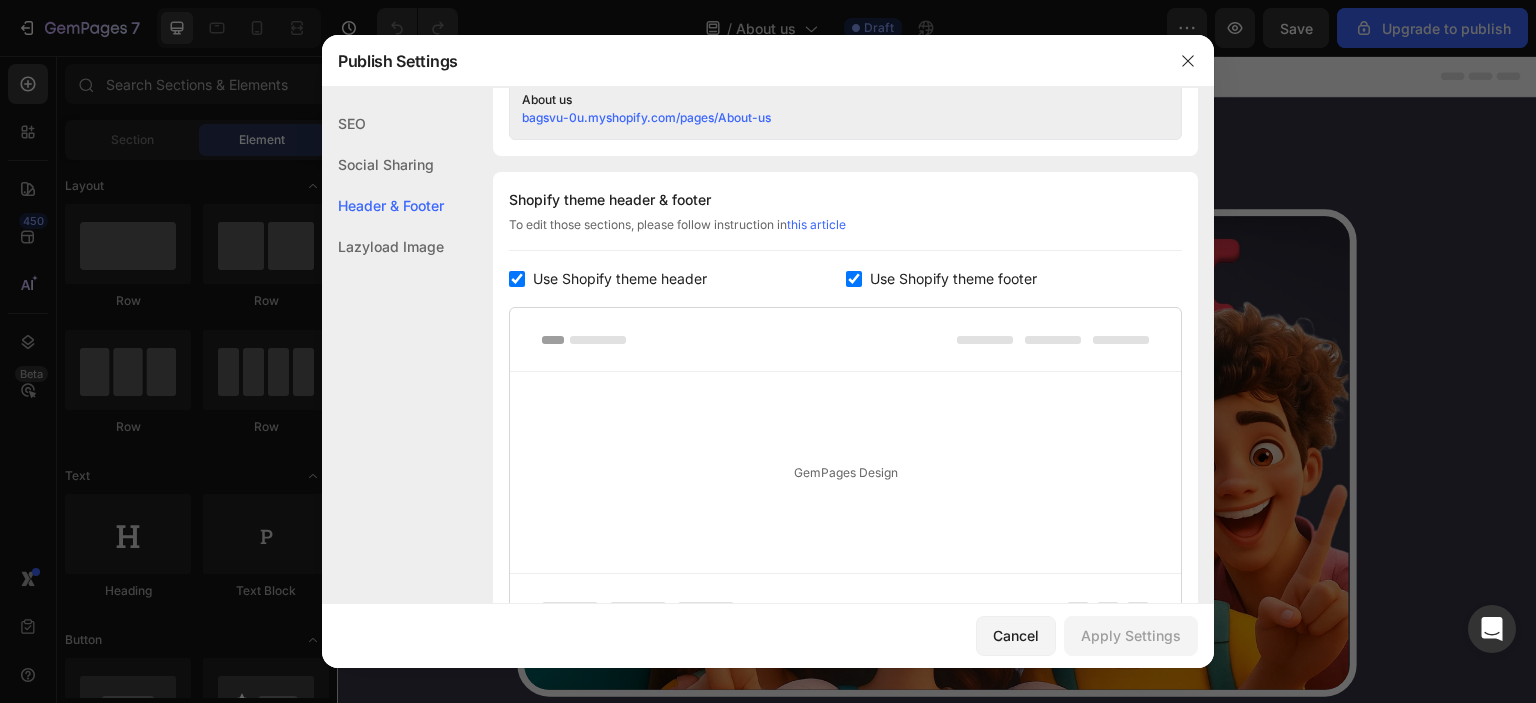 scroll, scrollTop: 936, scrollLeft: 0, axis: vertical 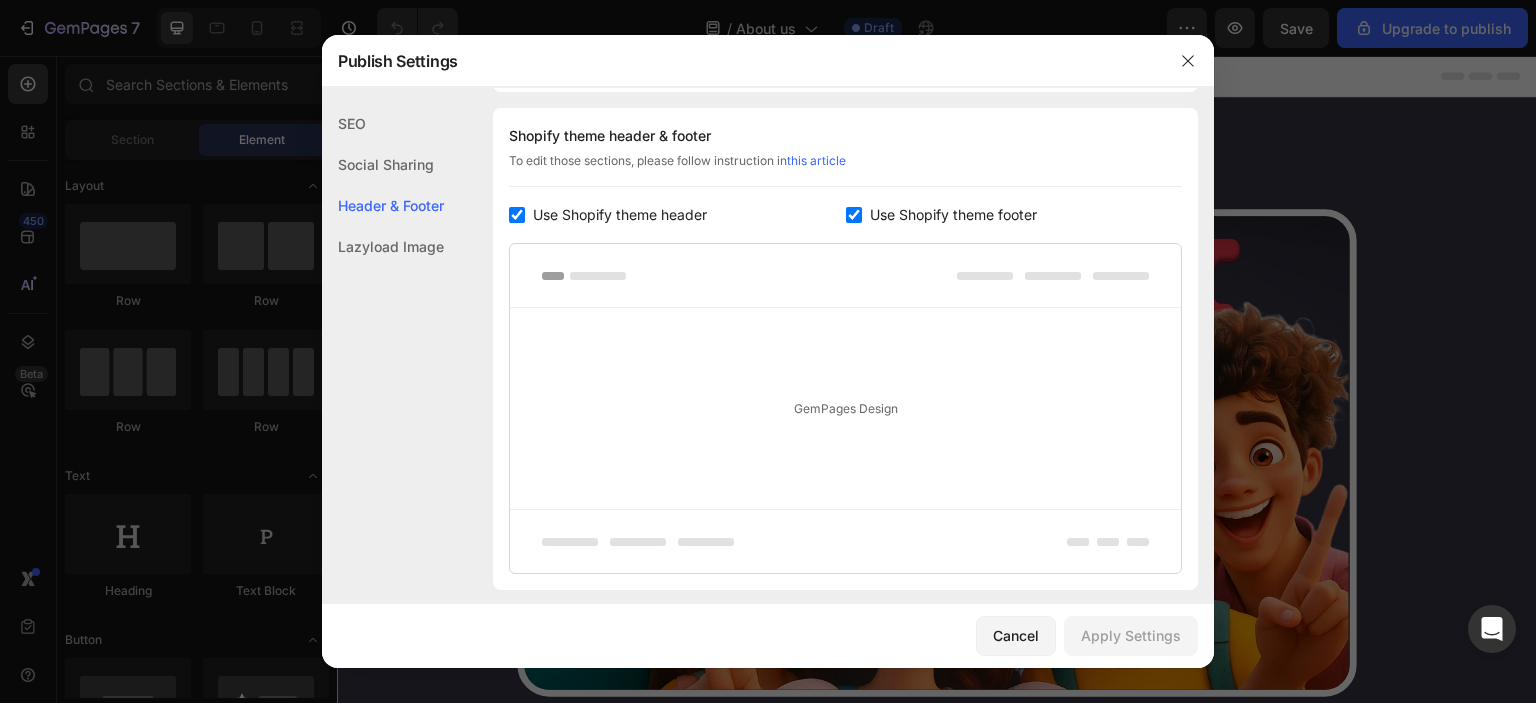 click on "SEO" 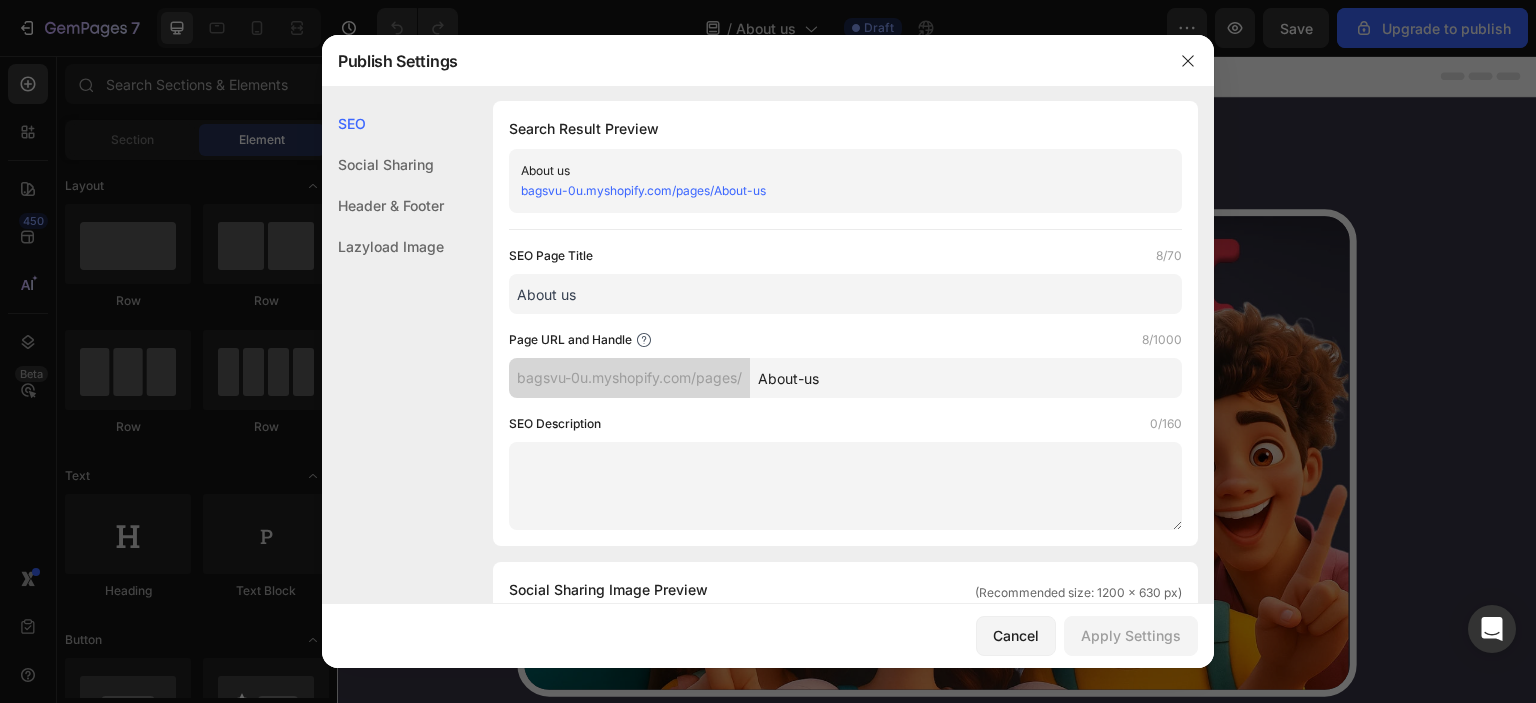 scroll, scrollTop: 0, scrollLeft: 0, axis: both 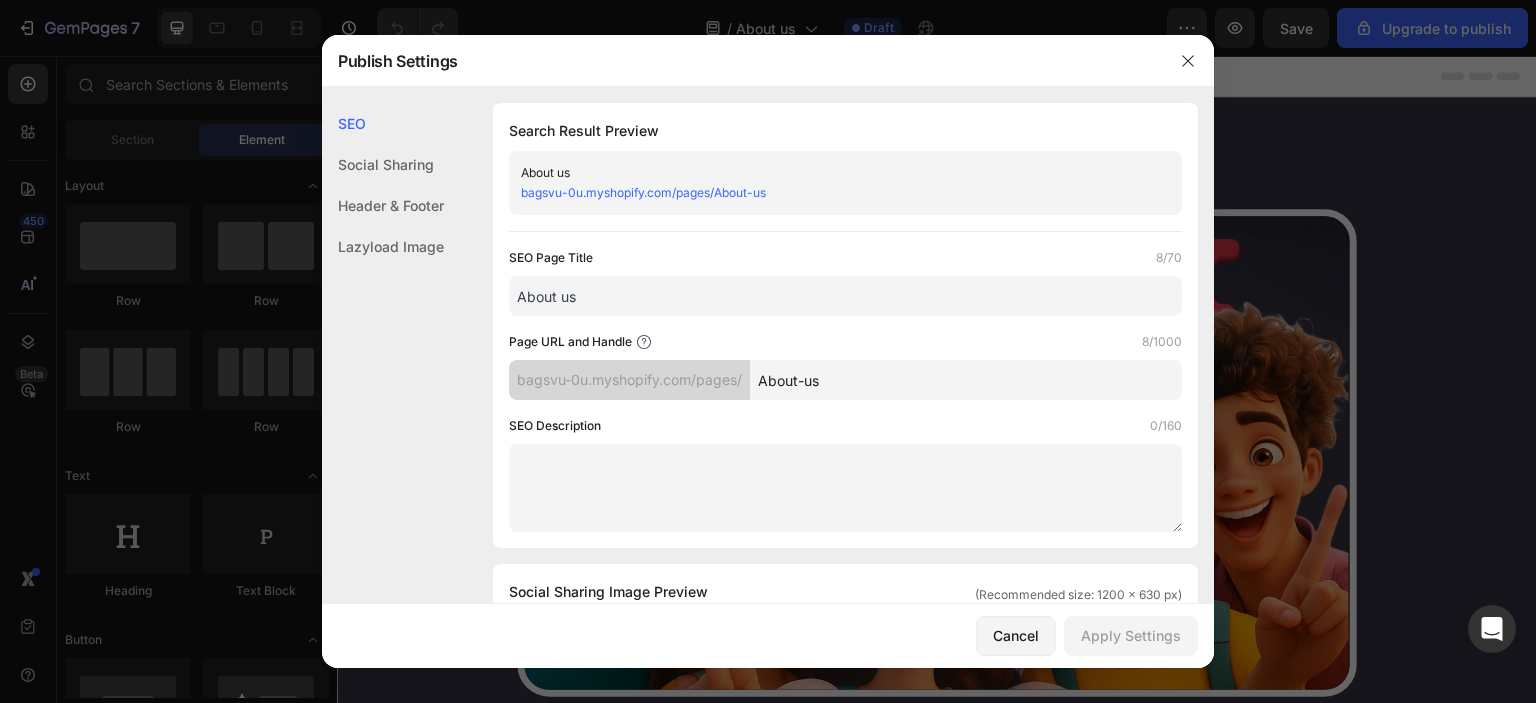 drag, startPoint x: 679, startPoint y: 288, endPoint x: 457, endPoint y: 278, distance: 222.22511 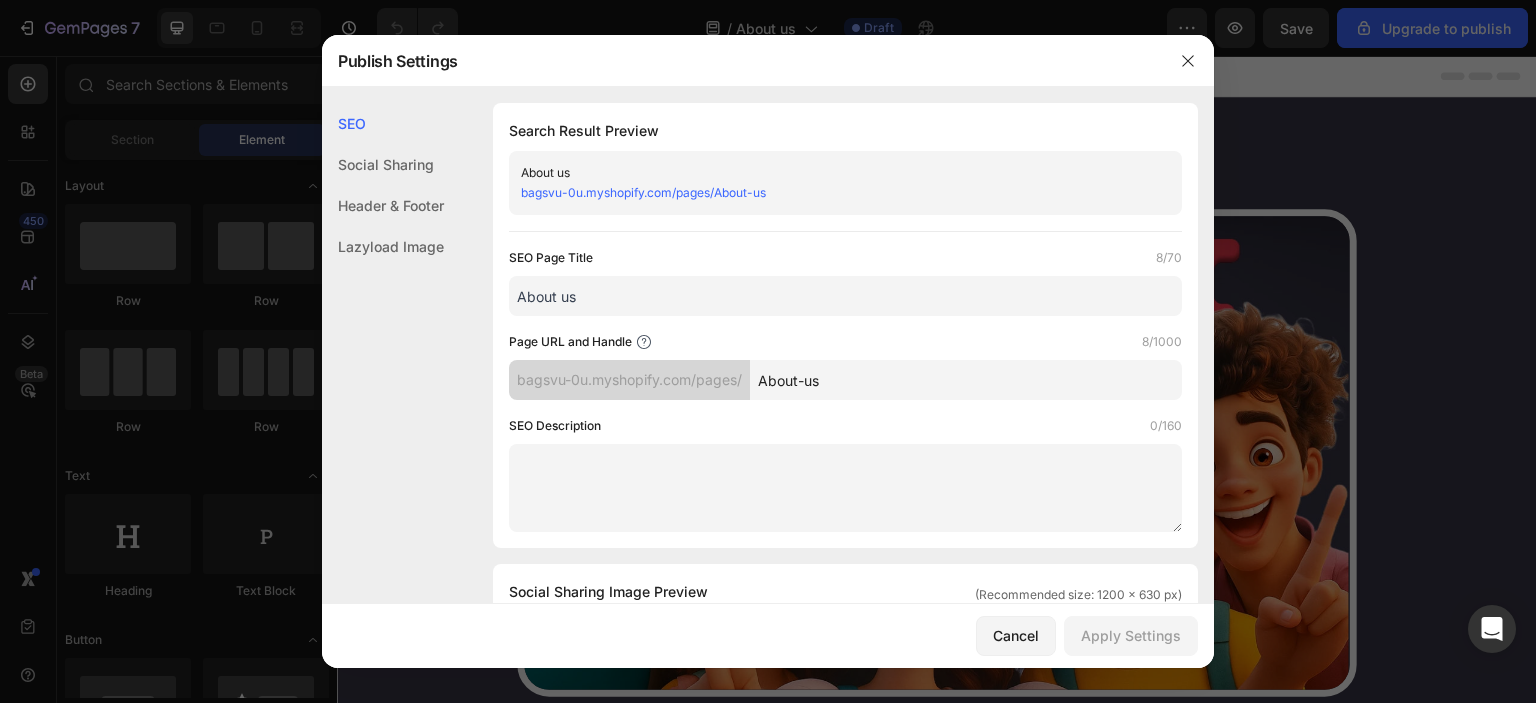 click on "About-us" at bounding box center (966, 380) 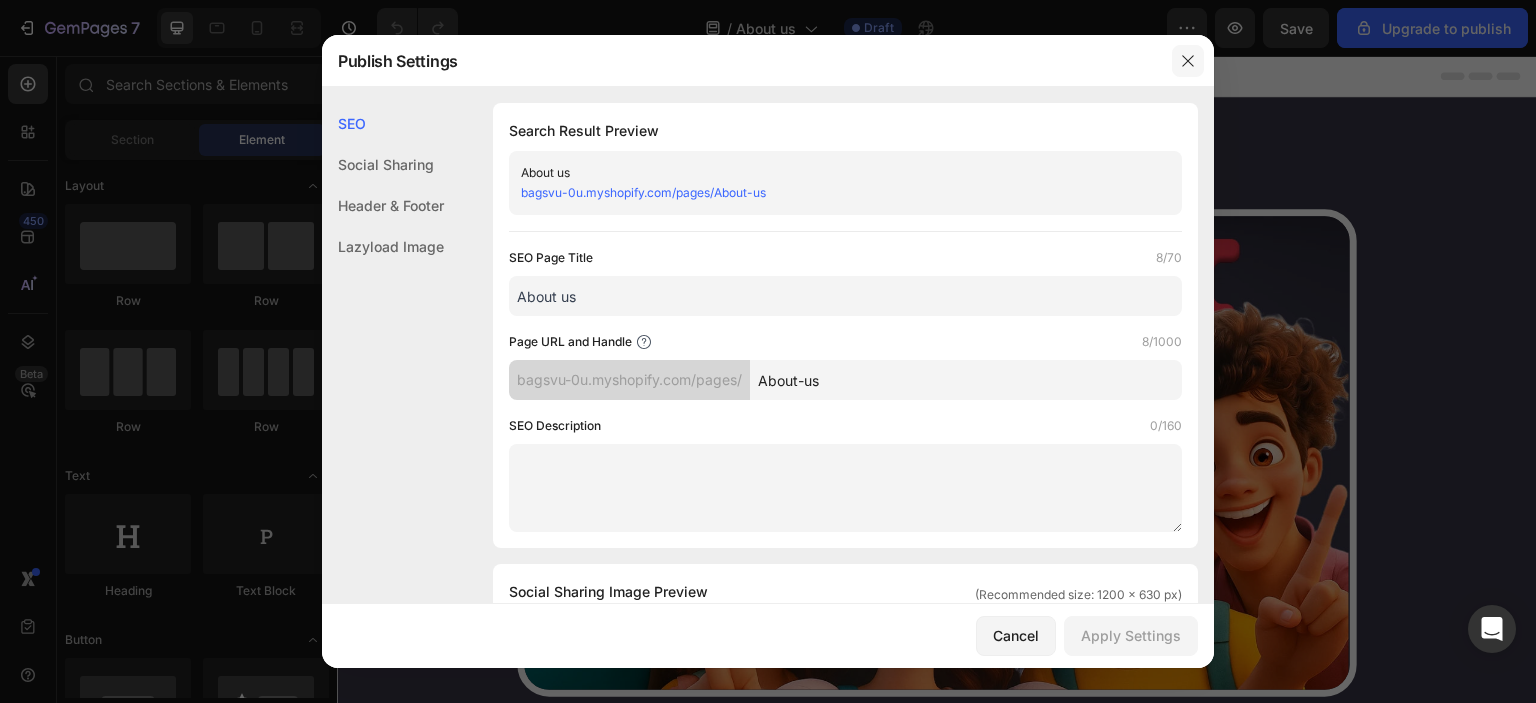click 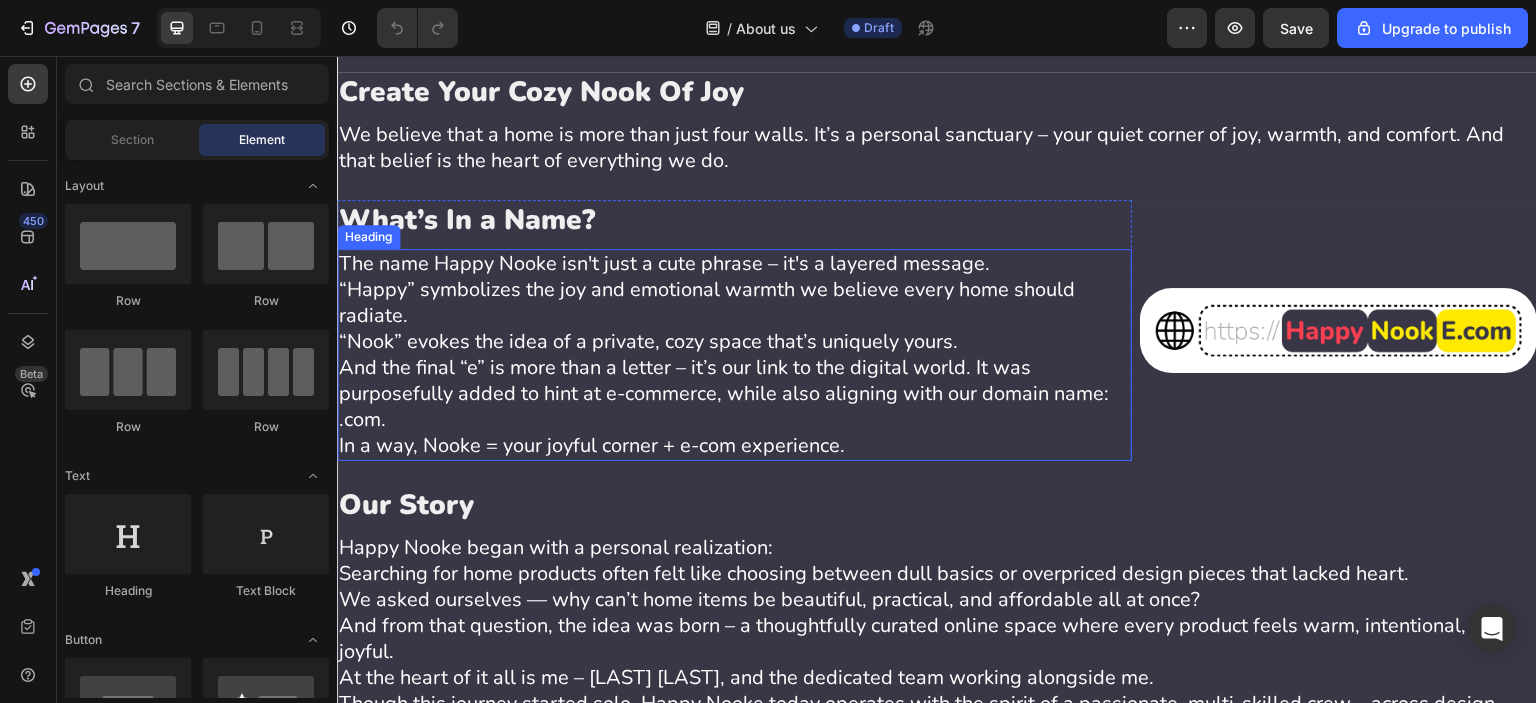 scroll, scrollTop: 666, scrollLeft: 0, axis: vertical 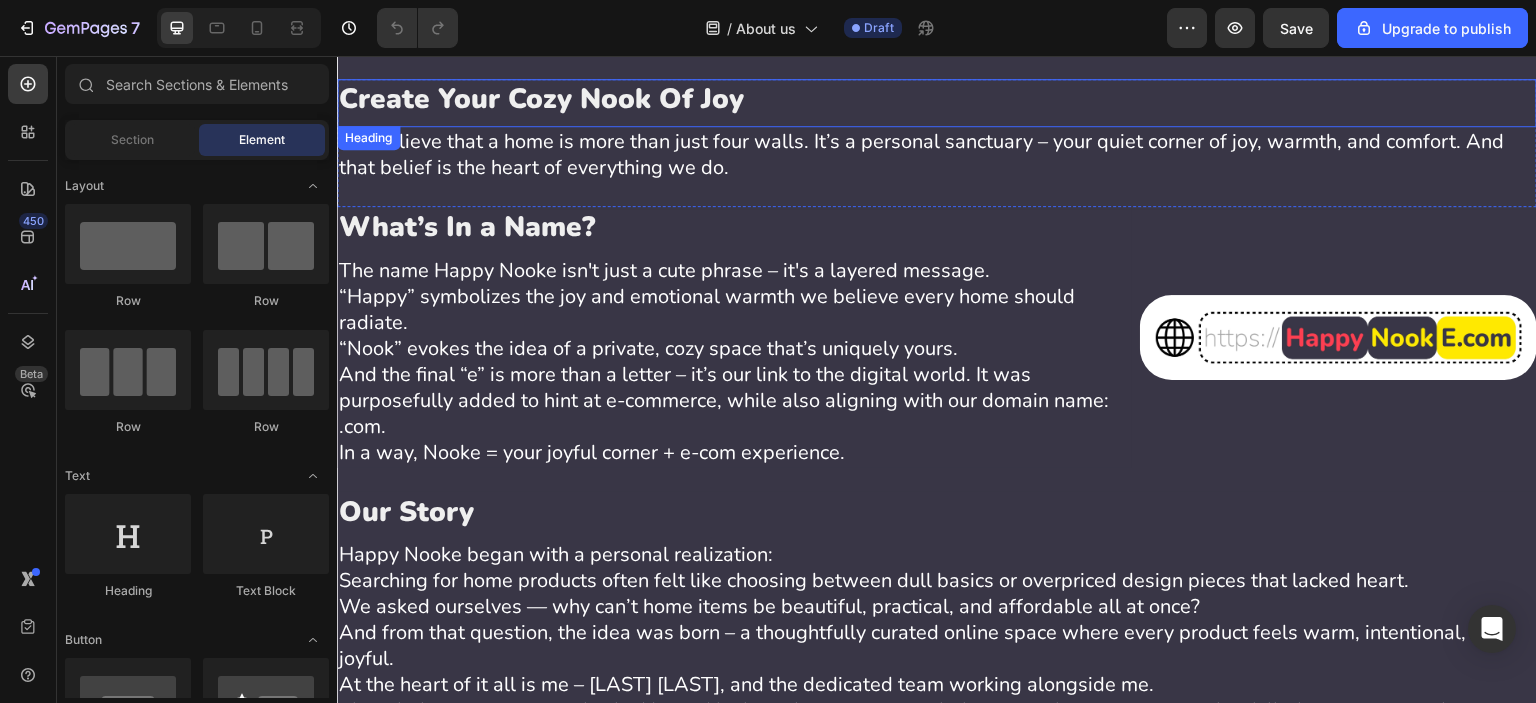 click on "Create Your Cozy Nook Of Joy" at bounding box center [937, 99] 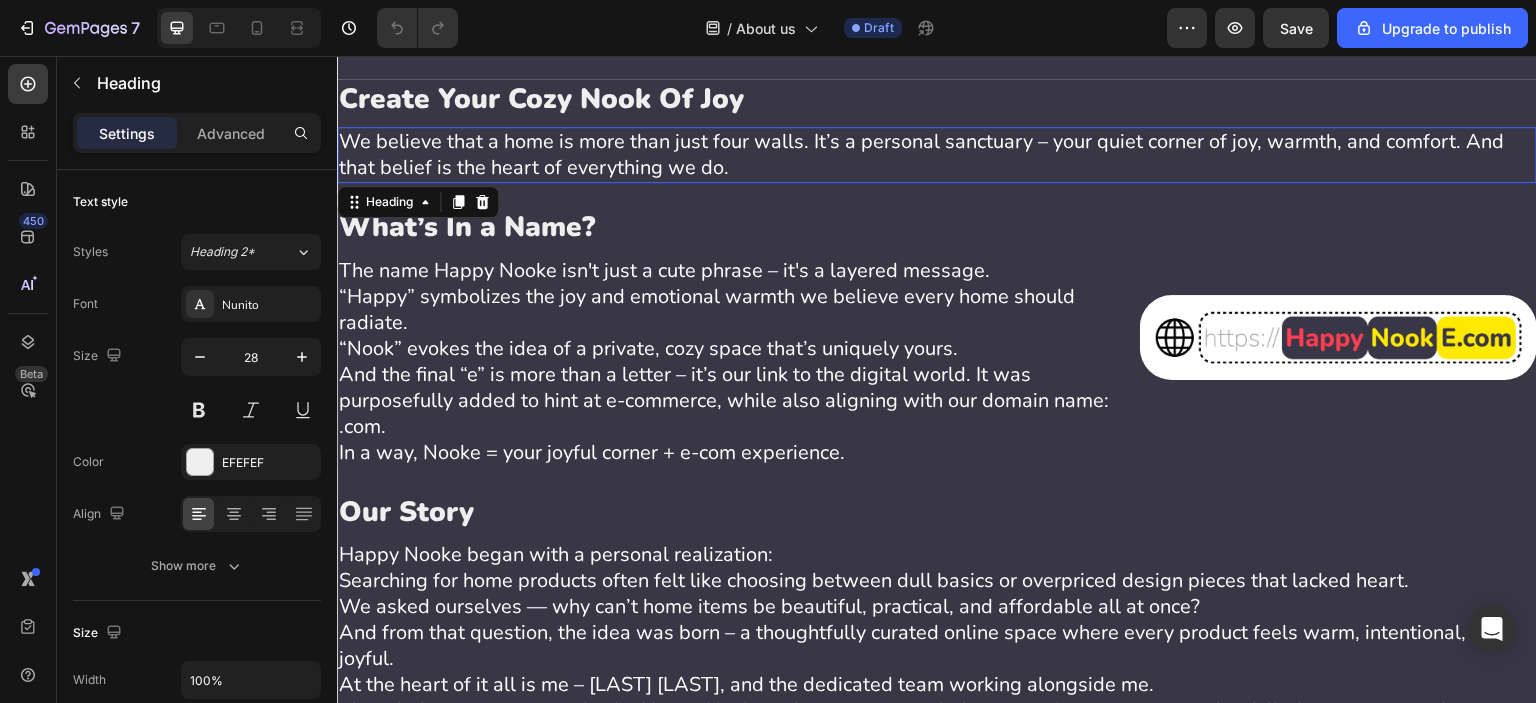 click on "We believe that a home is more than just four walls. It’s a personal sanctuary – your quiet corner of joy, warmth, and comfort. And that belief is the heart of everything we do." at bounding box center [937, 155] 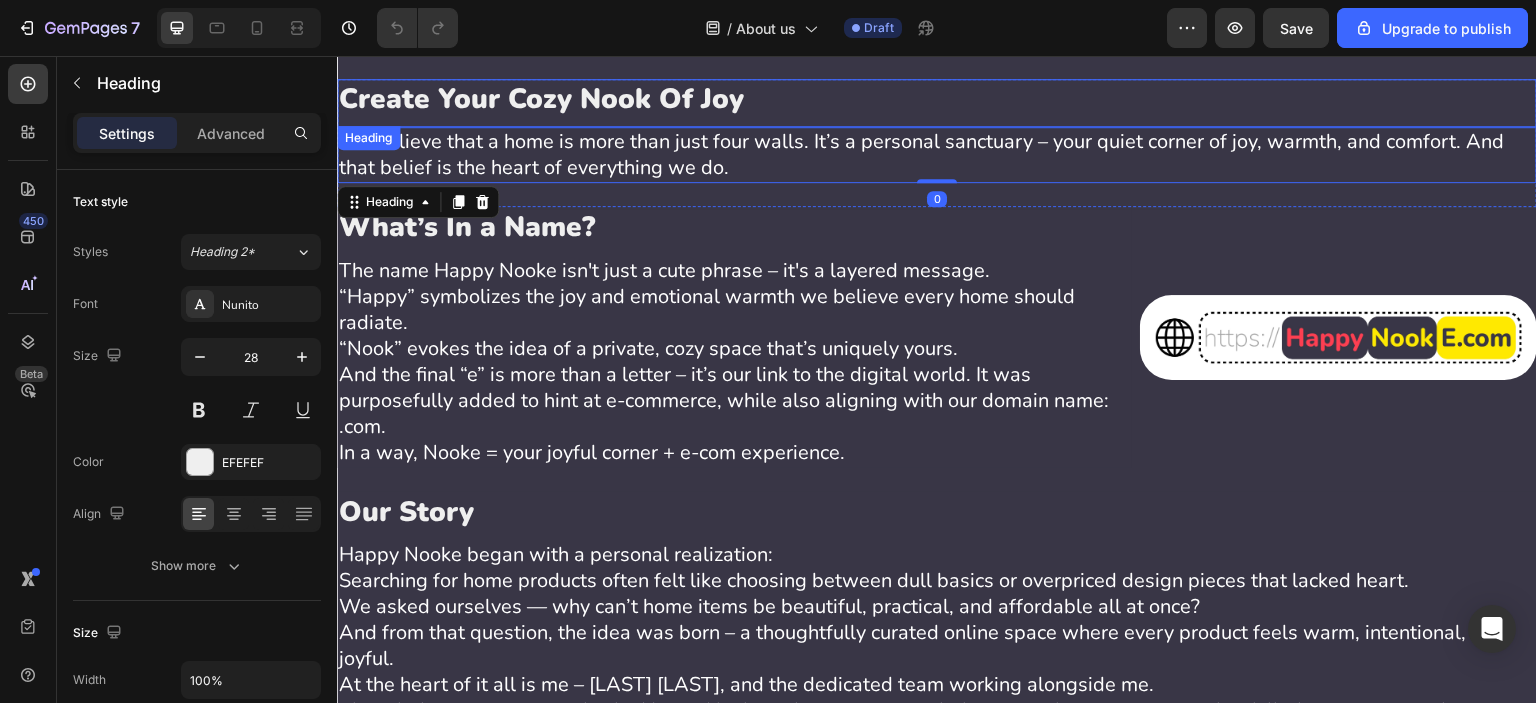 click on "Create Your Cozy Nook Of Joy" at bounding box center (937, 99) 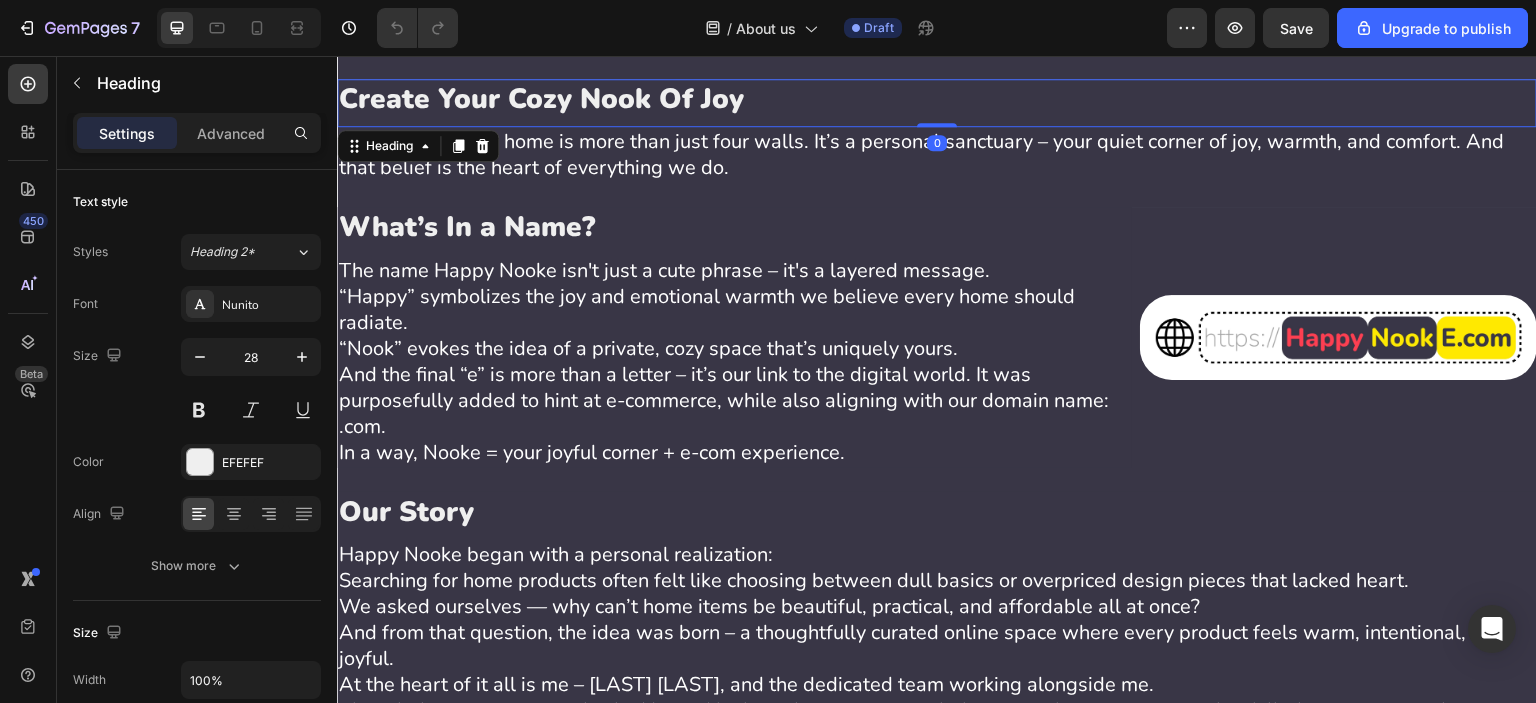 click on "Create Your Cozy Nook Of Joy" at bounding box center [937, 99] 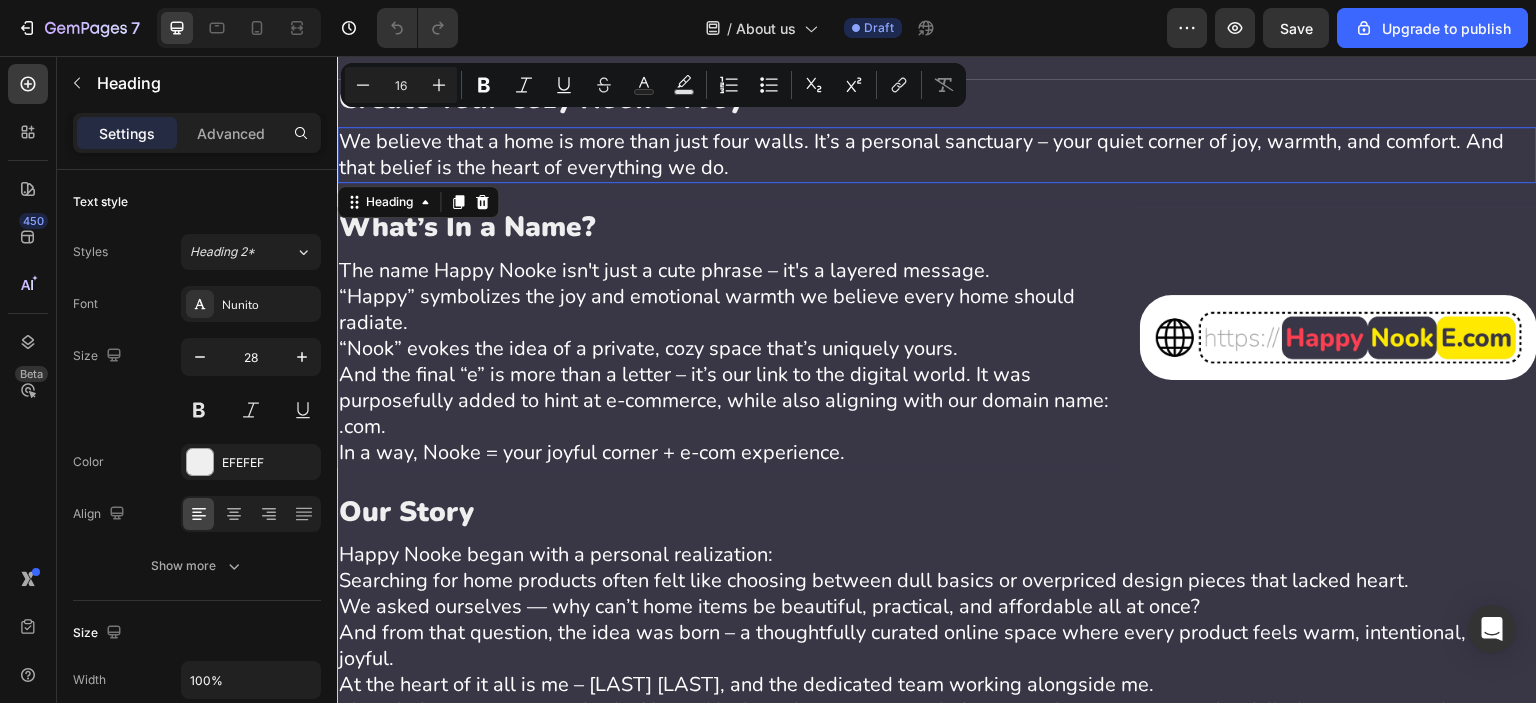 click on "We believe that a home is more than just four walls. It’s a personal sanctuary – your quiet corner of joy, warmth, and comfort. And that belief is the heart of everything we do." at bounding box center (937, 155) 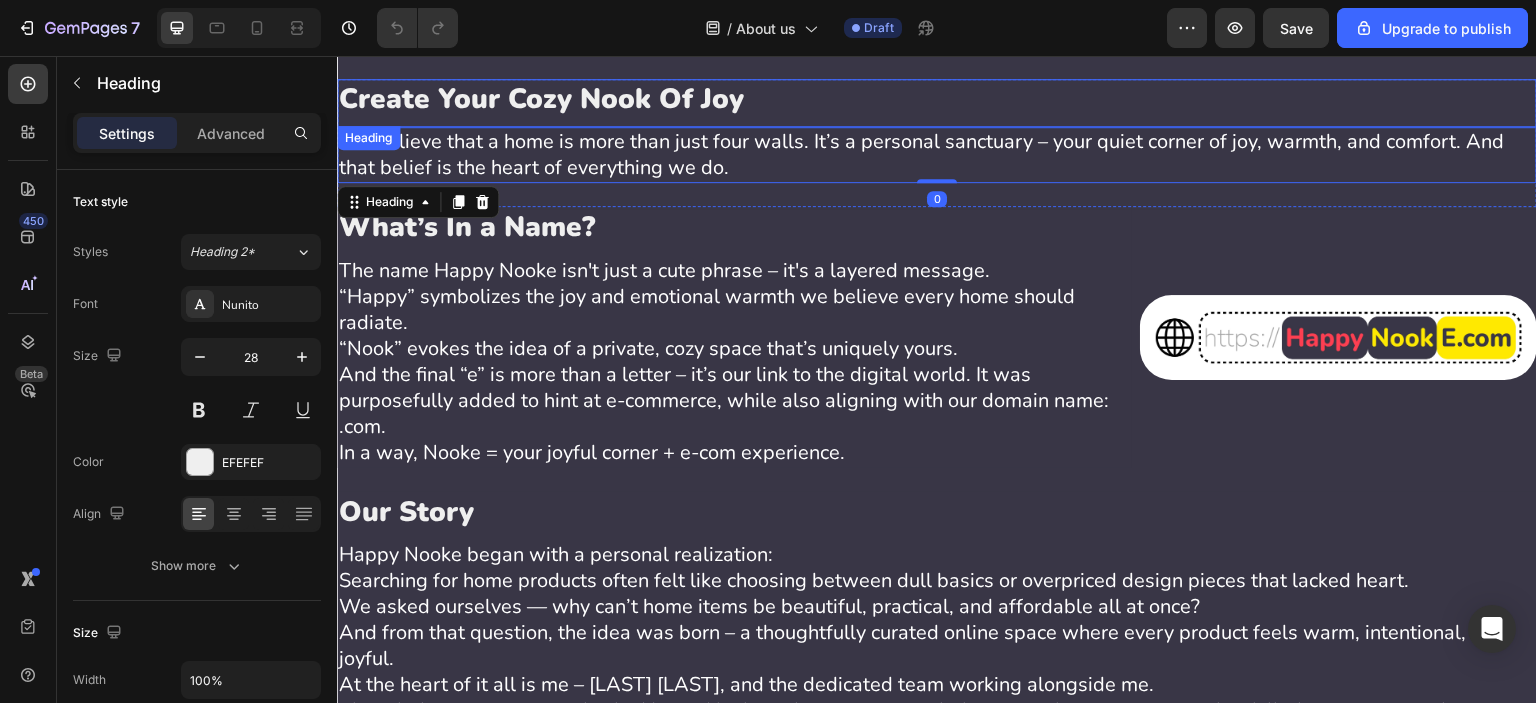 click on "Create Your Cozy Nook Of Joy" at bounding box center (937, 99) 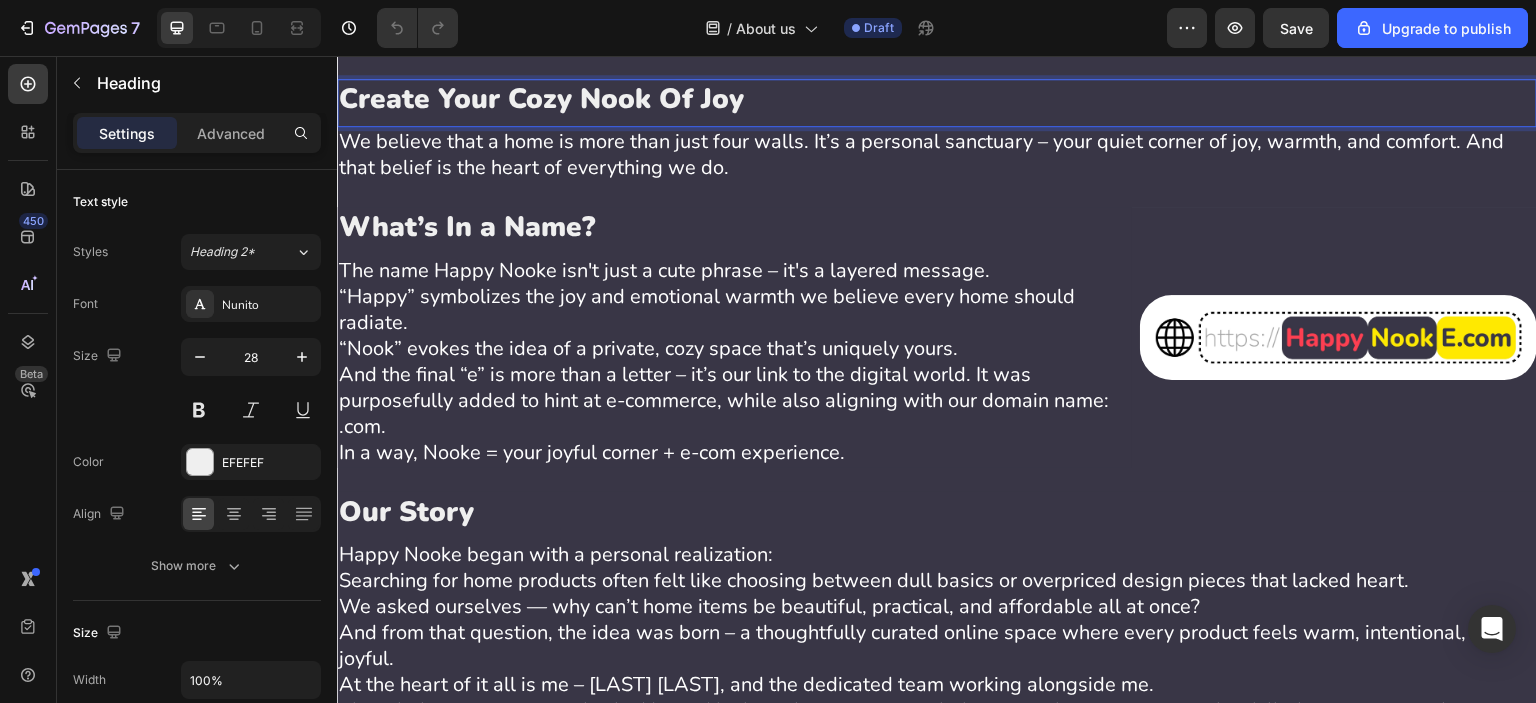 click on "Create Your Cozy Nook Of Joy" at bounding box center [937, 99] 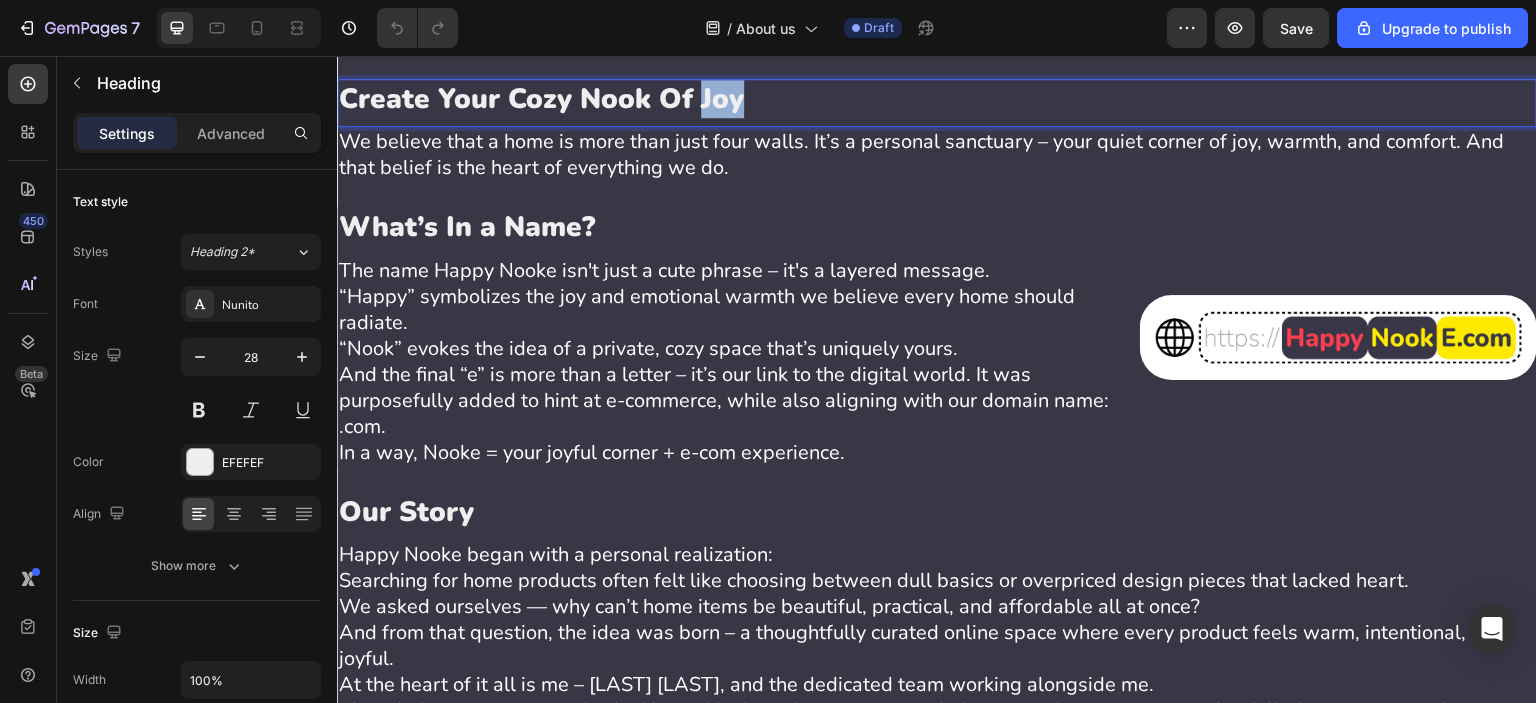 click on "Create Your Cozy Nook Of Joy" at bounding box center [937, 99] 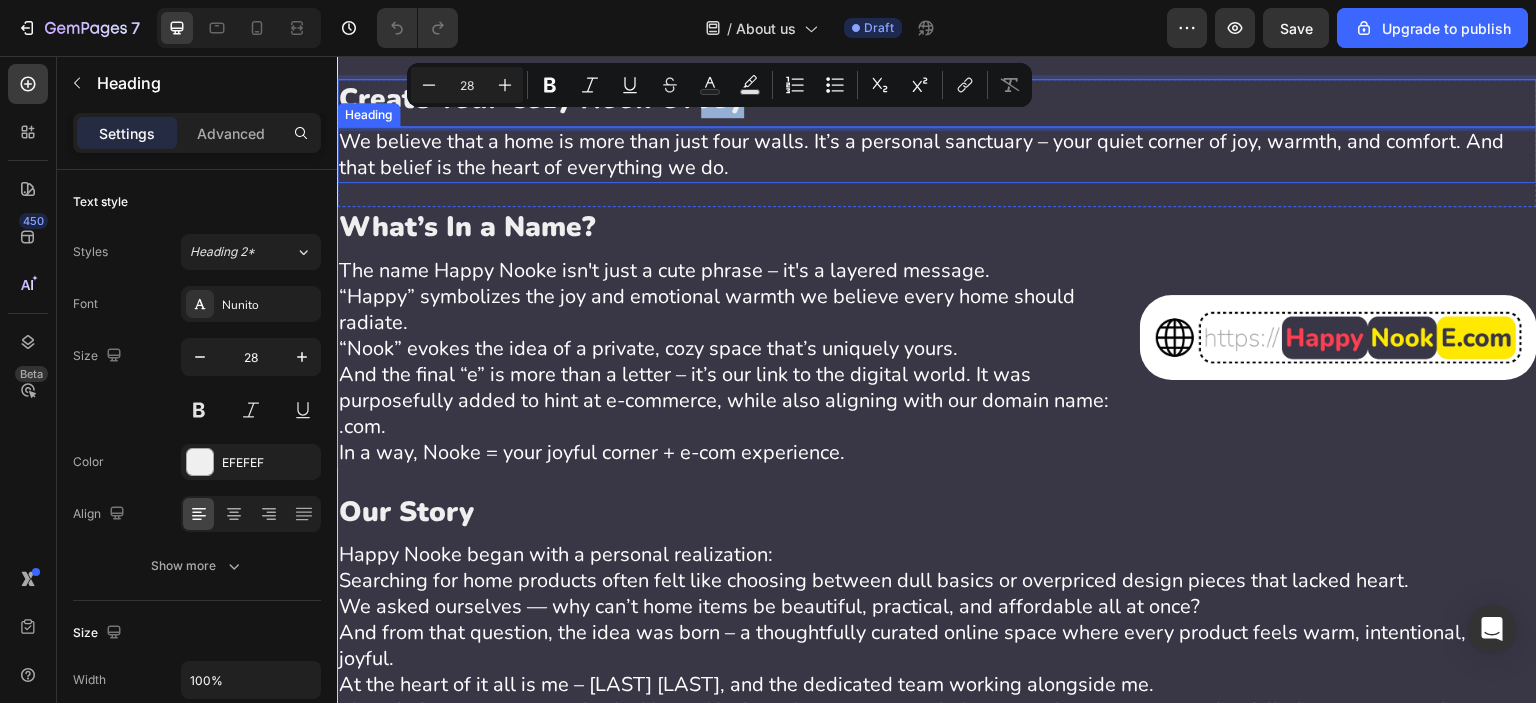click on "We believe that a home is more than just four walls. It’s a personal sanctuary – your quiet corner of joy, warmth, and comfort. And that belief is the heart of everything we do." at bounding box center (937, 155) 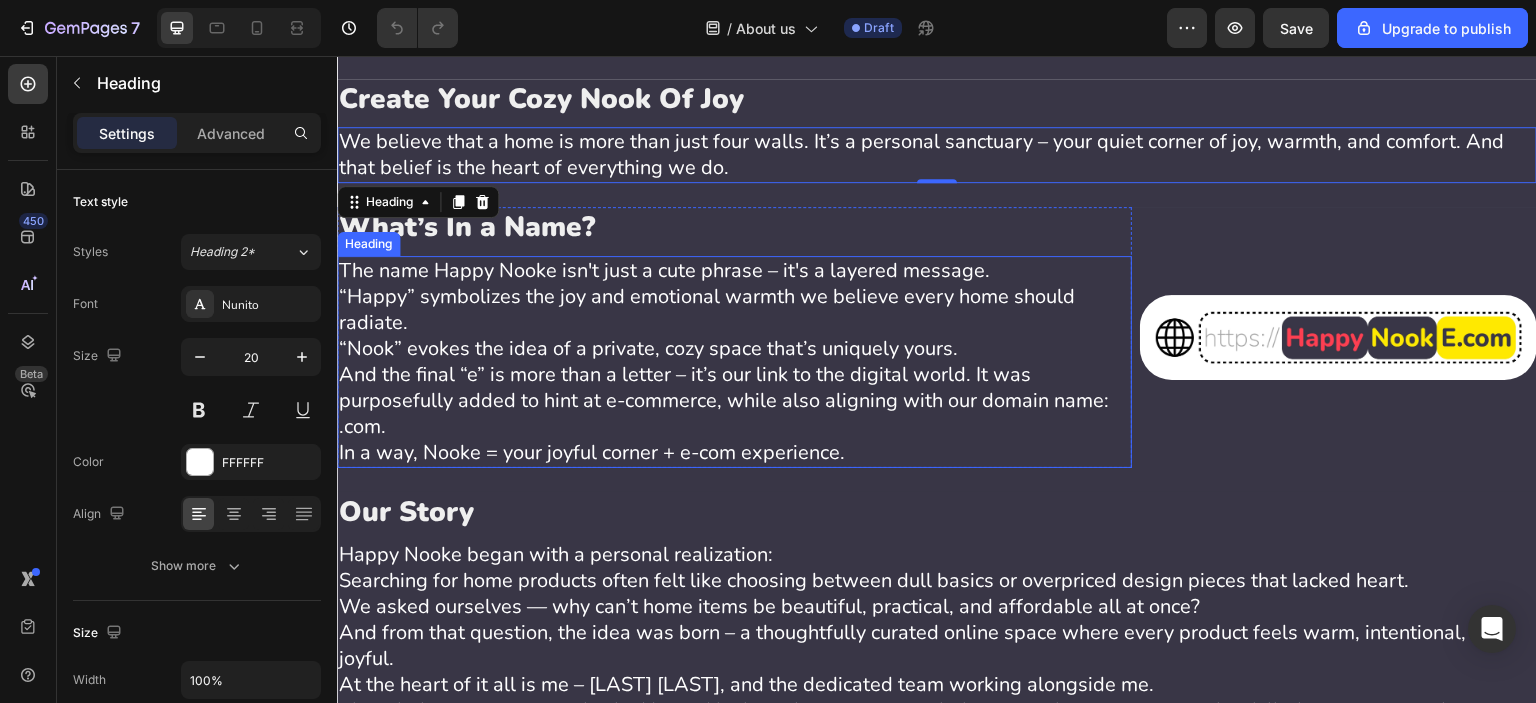 click on "The name Happy Nooke isn't just a cute phrase – it's a layered message. “Happy” symbolizes the joy and emotional warmth we believe every home should radiate. “Nook” evokes the idea of a private, cozy space that’s uniquely yours. And the final “e” is more than a letter – it’s our link to the digital world. It was purposefully added to hint at e-commerce, while also aligning with our domain name: .com. In a way, Nooke = your joyful corner + e-com experience." at bounding box center [734, 362] 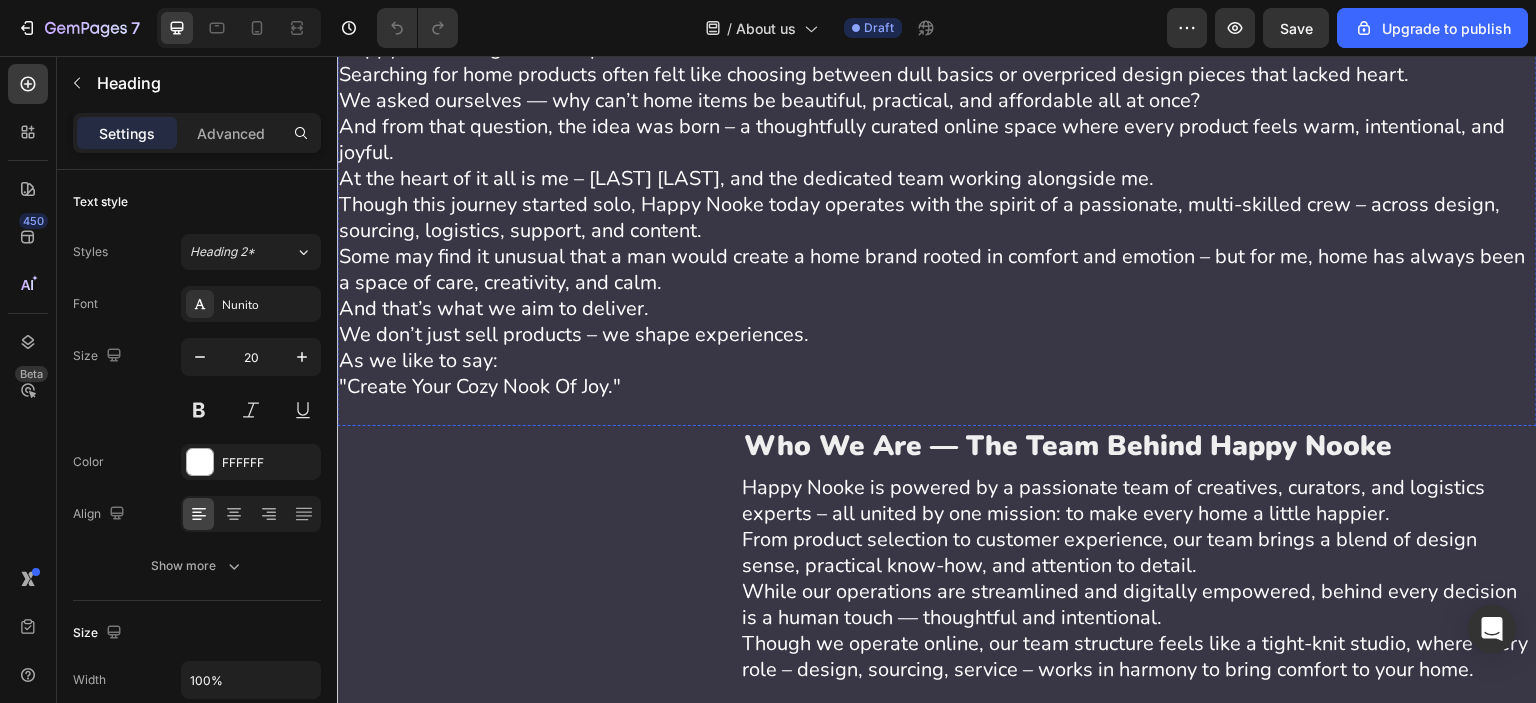 scroll, scrollTop: 1000, scrollLeft: 0, axis: vertical 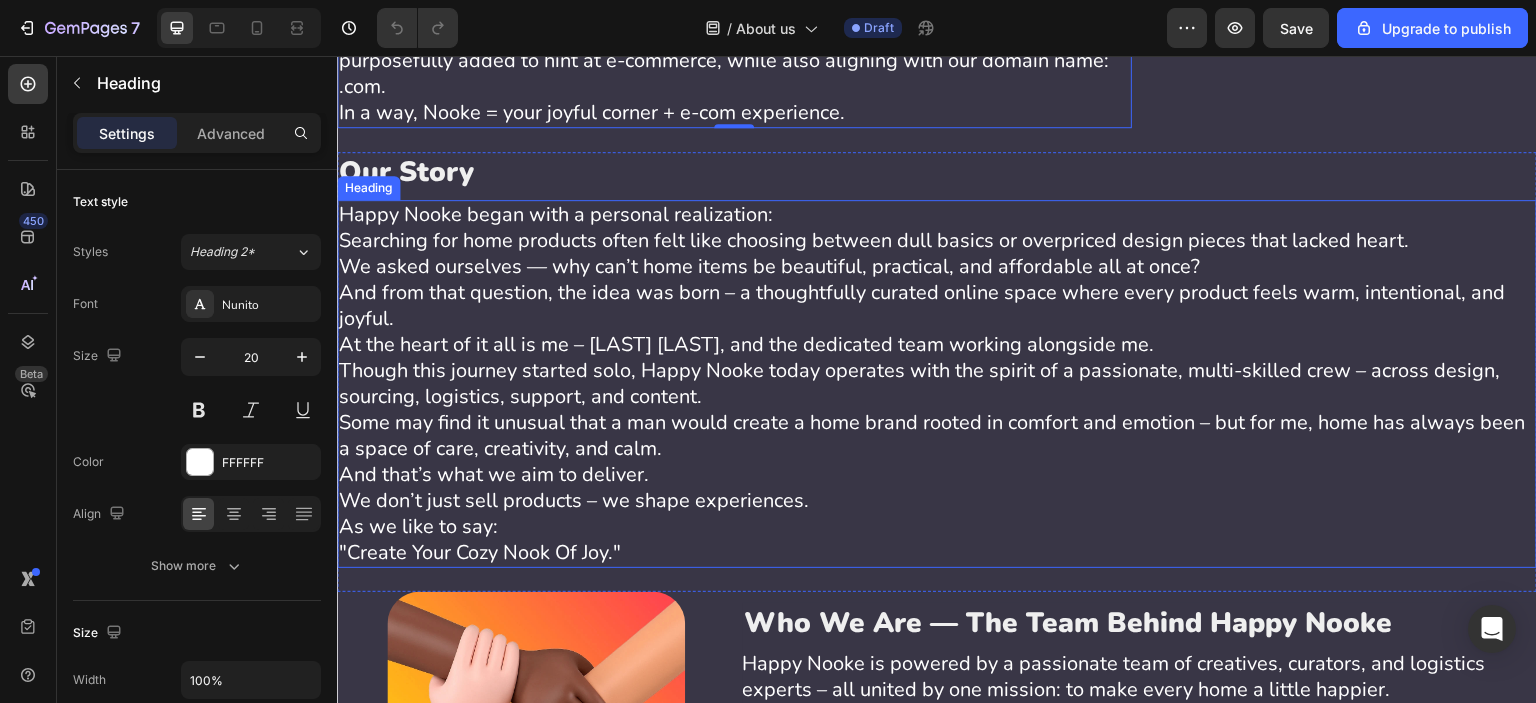 click on "Happy Nooke began with a personal realization: Searching for home products often felt like choosing between dull basics or overpriced design pieces that lacked heart. We asked ourselves — why can’t home items be beautiful, practical, and affordable all at once? And from that question, the idea was born – a thoughtfully curated online space where every product feels warm, intentional, and joyful. At the heart of it all is me – Manafov Hajibala, and the dedicated team working alongside me. Though this journey started solo, Happy Nooke today operates with the spirit of a passionate, multi-skilled crew – across design, sourcing, logistics, support, and content. Some may find it unusual that a man would create a home brand rooted in comfort and emotion – but for me, home has always been a space of care, creativity, and calm. And that’s what we aim to deliver. We don’t just sell products – we shape experiences. As we like to say: "Create Your Cozy Nook Of Joy."" at bounding box center [937, 384] 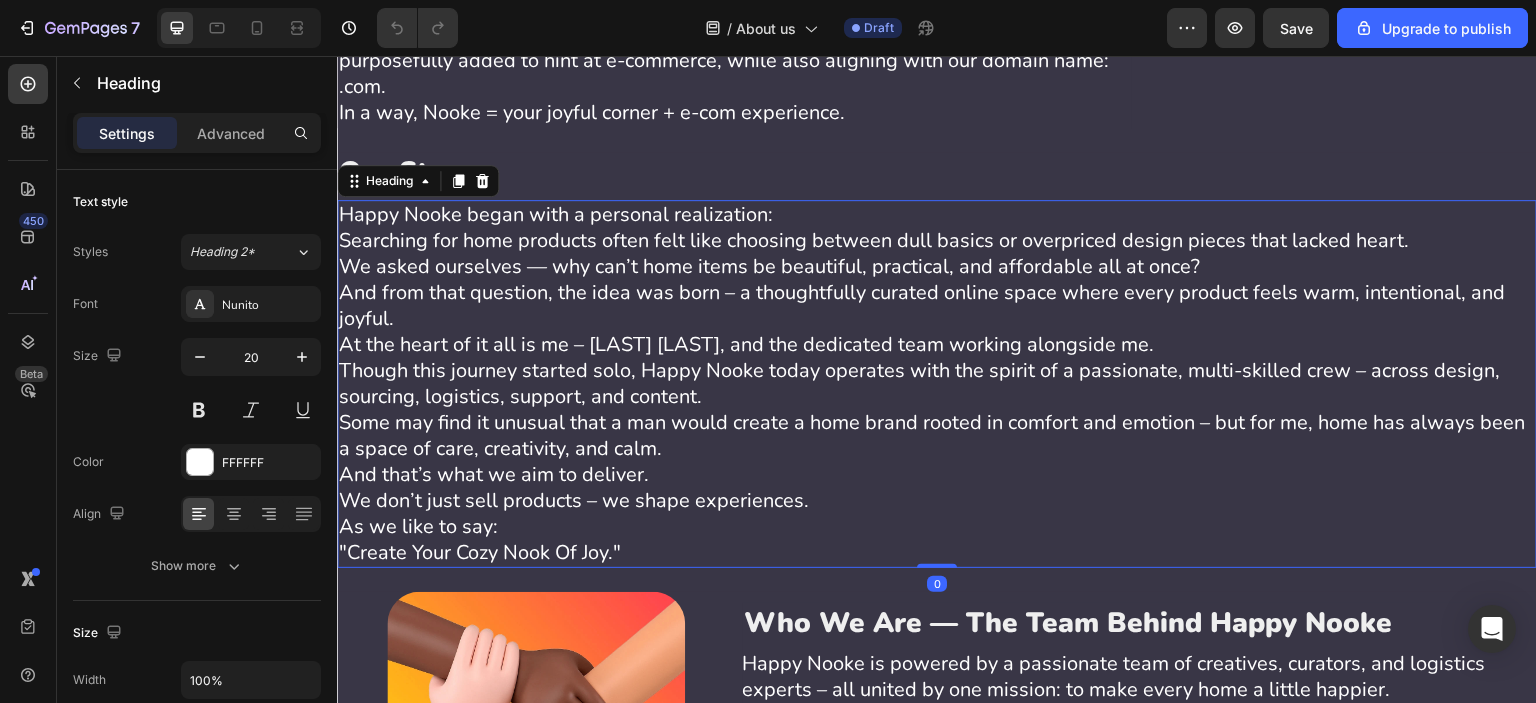 click on "Happy Nooke began with a personal realization: Searching for home products often felt like choosing between dull basics or overpriced design pieces that lacked heart. We asked ourselves — why can’t home items be beautiful, practical, and affordable all at once? And from that question, the idea was born – a thoughtfully curated online space where every product feels warm, intentional, and joyful. At the heart of it all is me – Manafov Hajibala, and the dedicated team working alongside me. Though this journey started solo, Happy Nooke today operates with the spirit of a passionate, multi-skilled crew – across design, sourcing, logistics, support, and content. Some may find it unusual that a man would create a home brand rooted in comfort and emotion – but for me, home has always been a space of care, creativity, and calm. And that’s what we aim to deliver. We don’t just sell products – we shape experiences. As we like to say: "Create Your Cozy Nook Of Joy."" at bounding box center [937, 384] 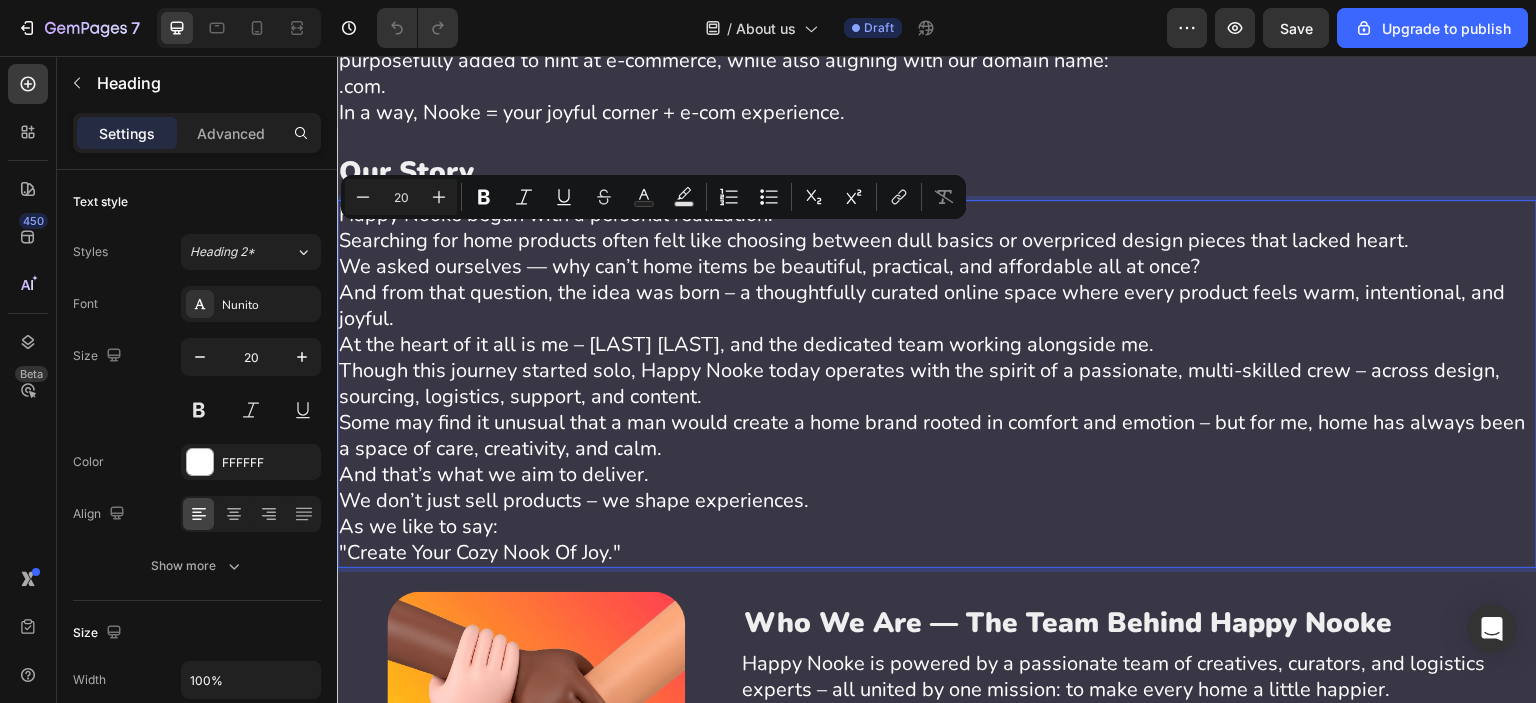 click on "Happy Nooke began with a personal realization: Searching for home products often felt like choosing between dull basics or overpriced design pieces that lacked heart. We asked ourselves — why can’t home items be beautiful, practical, and affordable all at once? And from that question, the idea was born – a thoughtfully curated online space where every product feels warm, intentional, and joyful. At the heart of it all is me – Manafov Hajibala, and the dedicated team working alongside me. Though this journey started solo, Happy Nooke today operates with the spirit of a passionate, multi-skilled crew – across design, sourcing, logistics, support, and content. Some may find it unusual that a man would create a home brand rooted in comfort and emotion – but for me, home has always been a space of care, creativity, and calm. And that’s what we aim to deliver. We don’t just sell products – we shape experiences. As we like to say: "Create Your Cozy Nook Of Joy."" at bounding box center (937, 384) 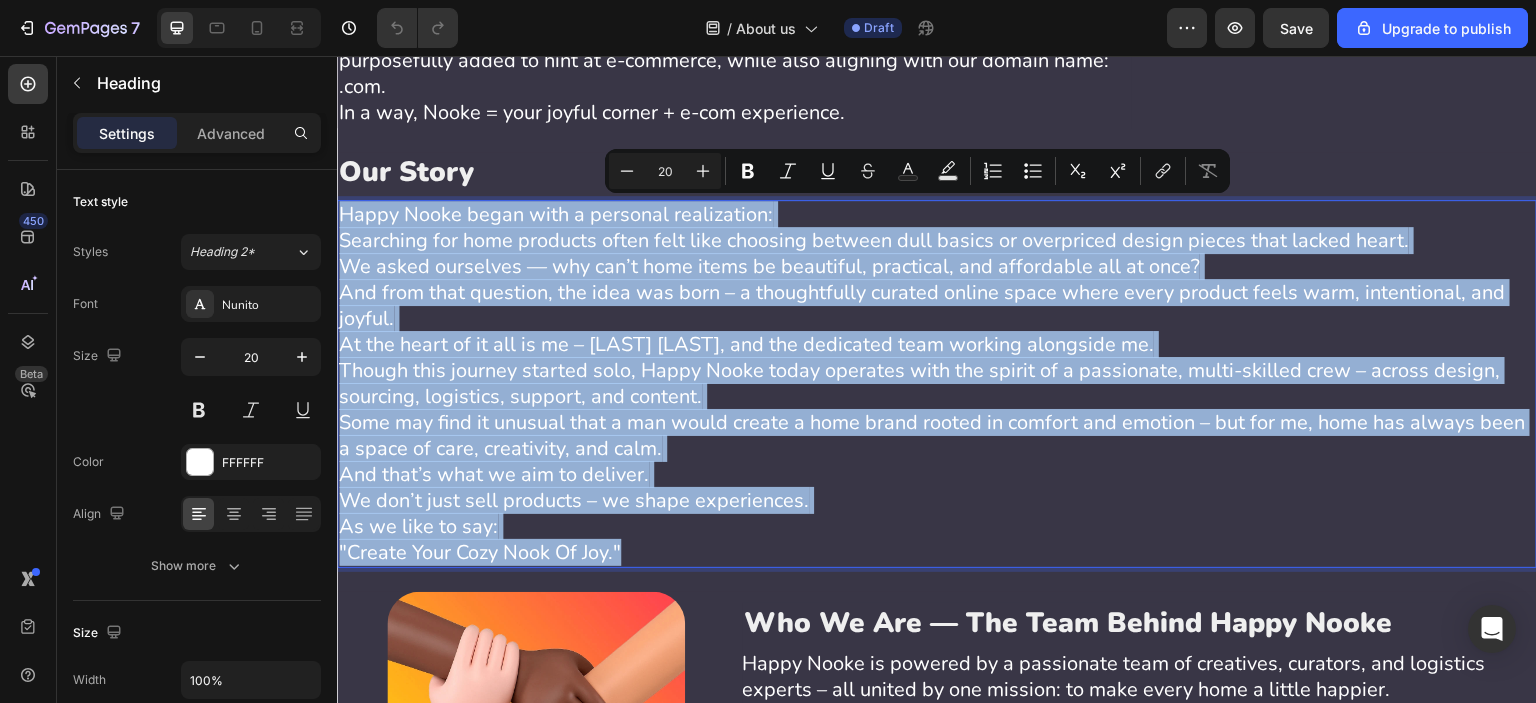 drag, startPoint x: 340, startPoint y: 219, endPoint x: 644, endPoint y: 546, distance: 446.48068 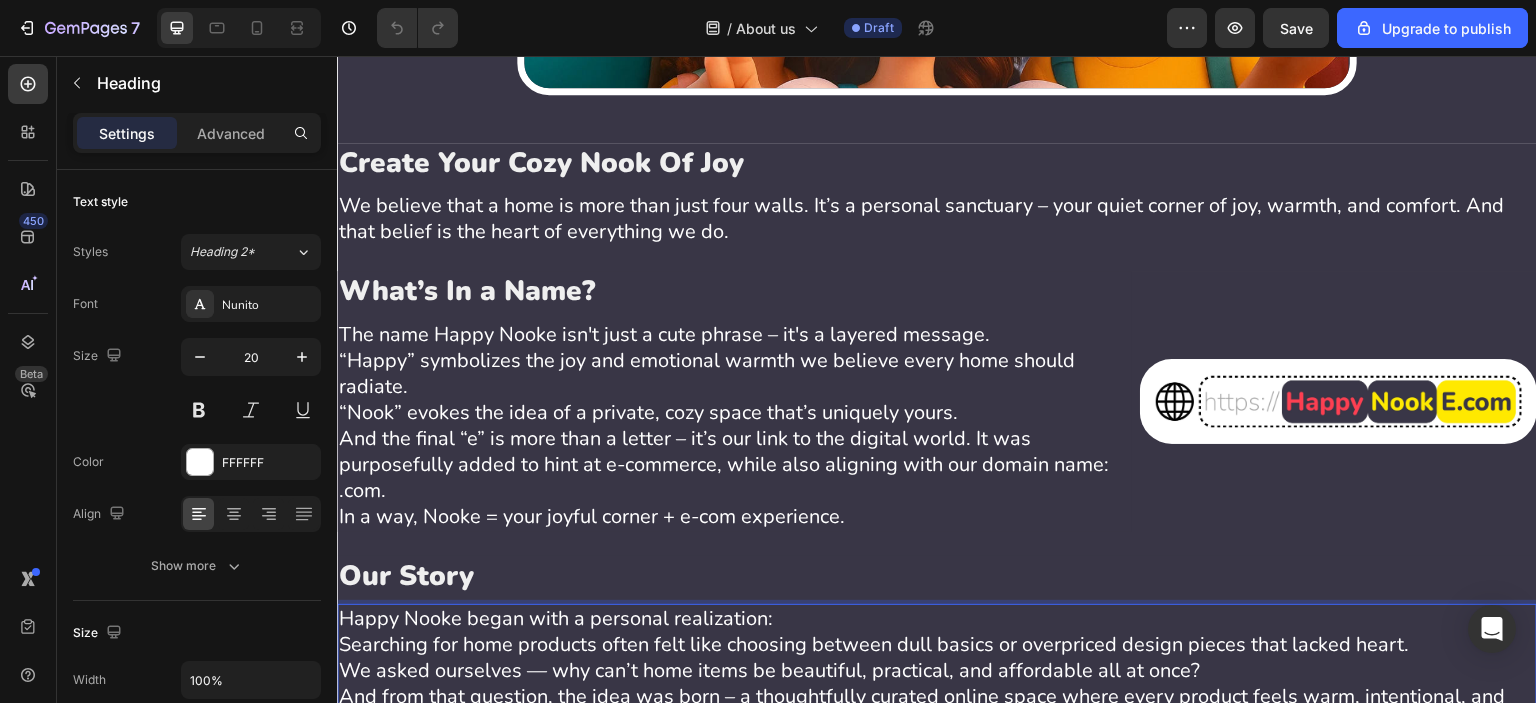 scroll, scrollTop: 486, scrollLeft: 0, axis: vertical 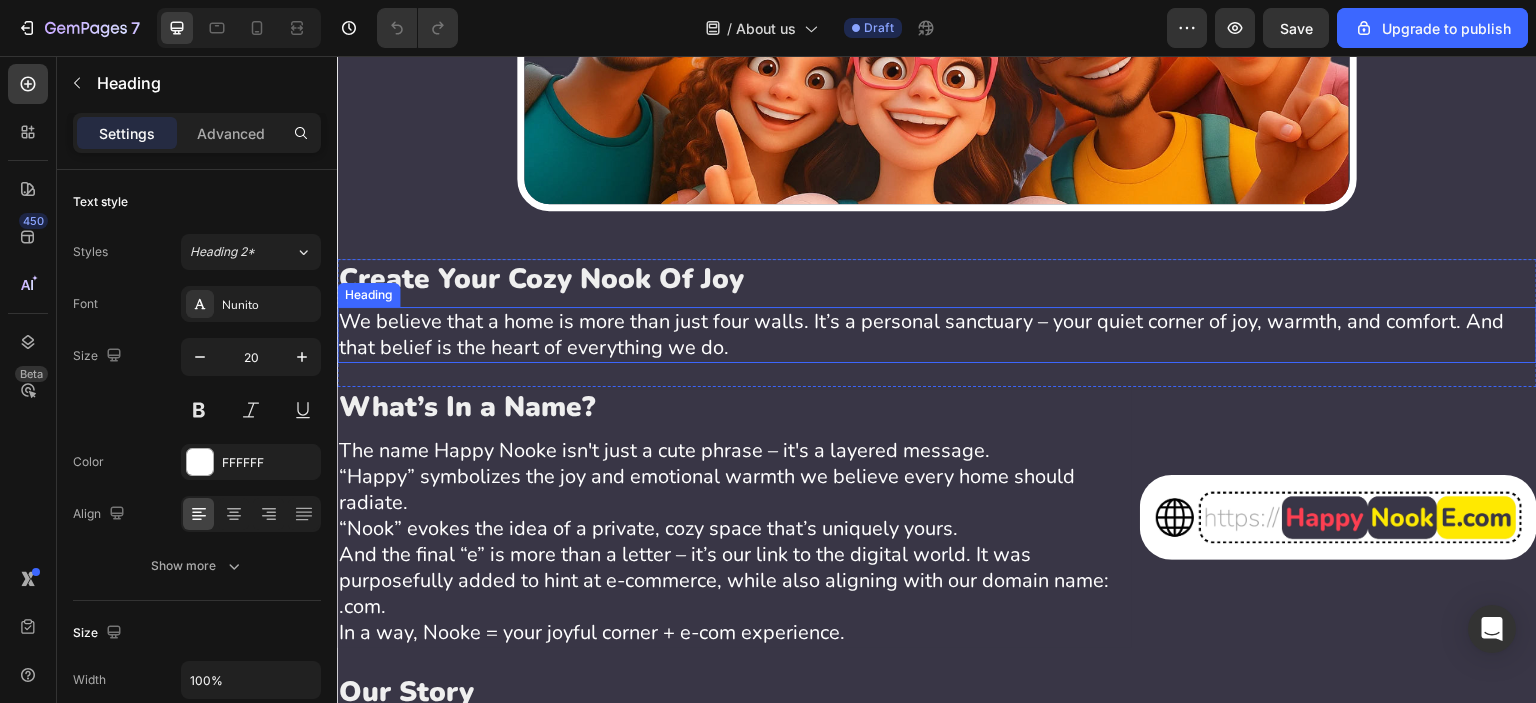 click on "We believe that a home is more than just four walls. It’s a personal sanctuary – your quiet corner of joy, warmth, and comfort. And that belief is the heart of everything we do." at bounding box center [937, 335] 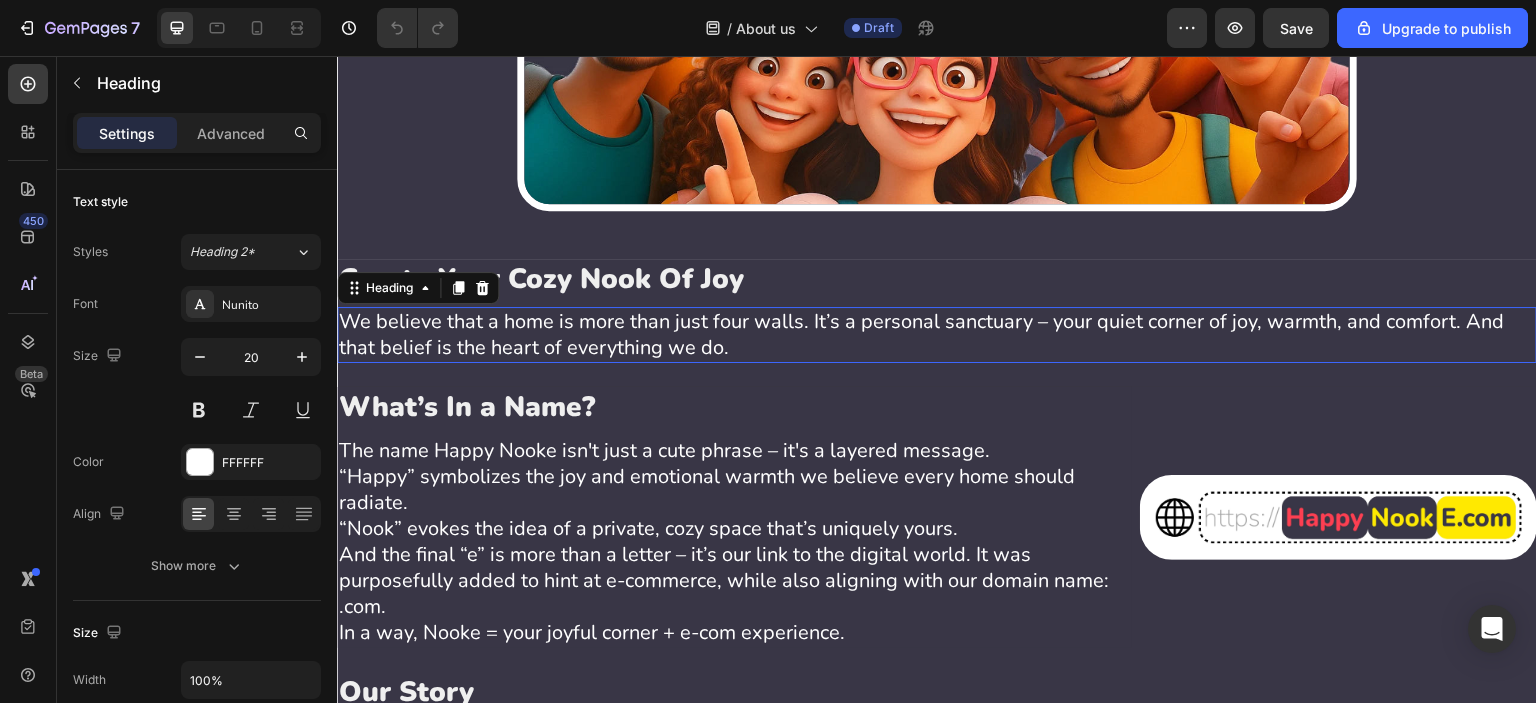 click on "We believe that a home is more than just four walls. It’s a personal sanctuary – your quiet corner of joy, warmth, and comfort. And that belief is the heart of everything we do." at bounding box center (937, 335) 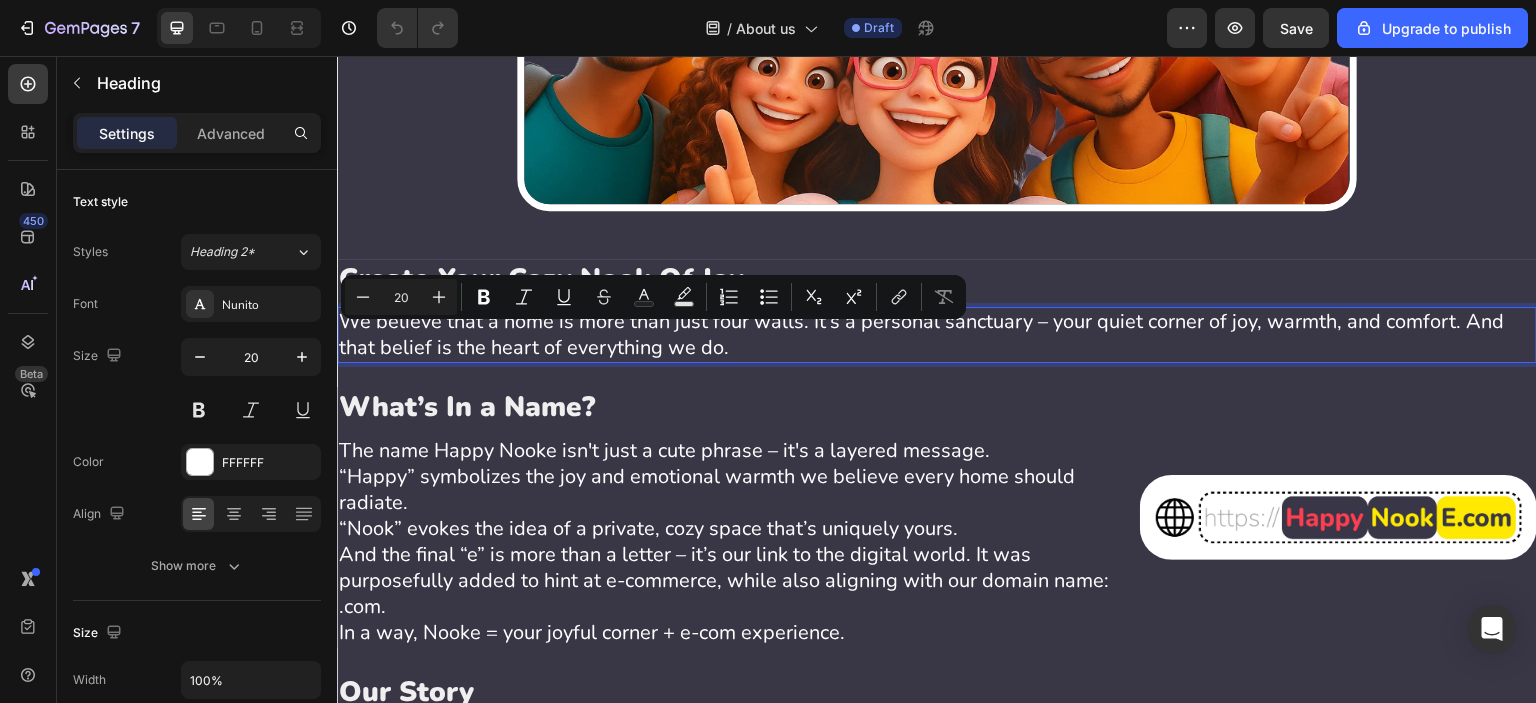 click on "We believe that a home is more than just four walls. It’s a personal sanctuary – your quiet corner of joy, warmth, and comfort. And that belief is the heart of everything we do." at bounding box center (937, 335) 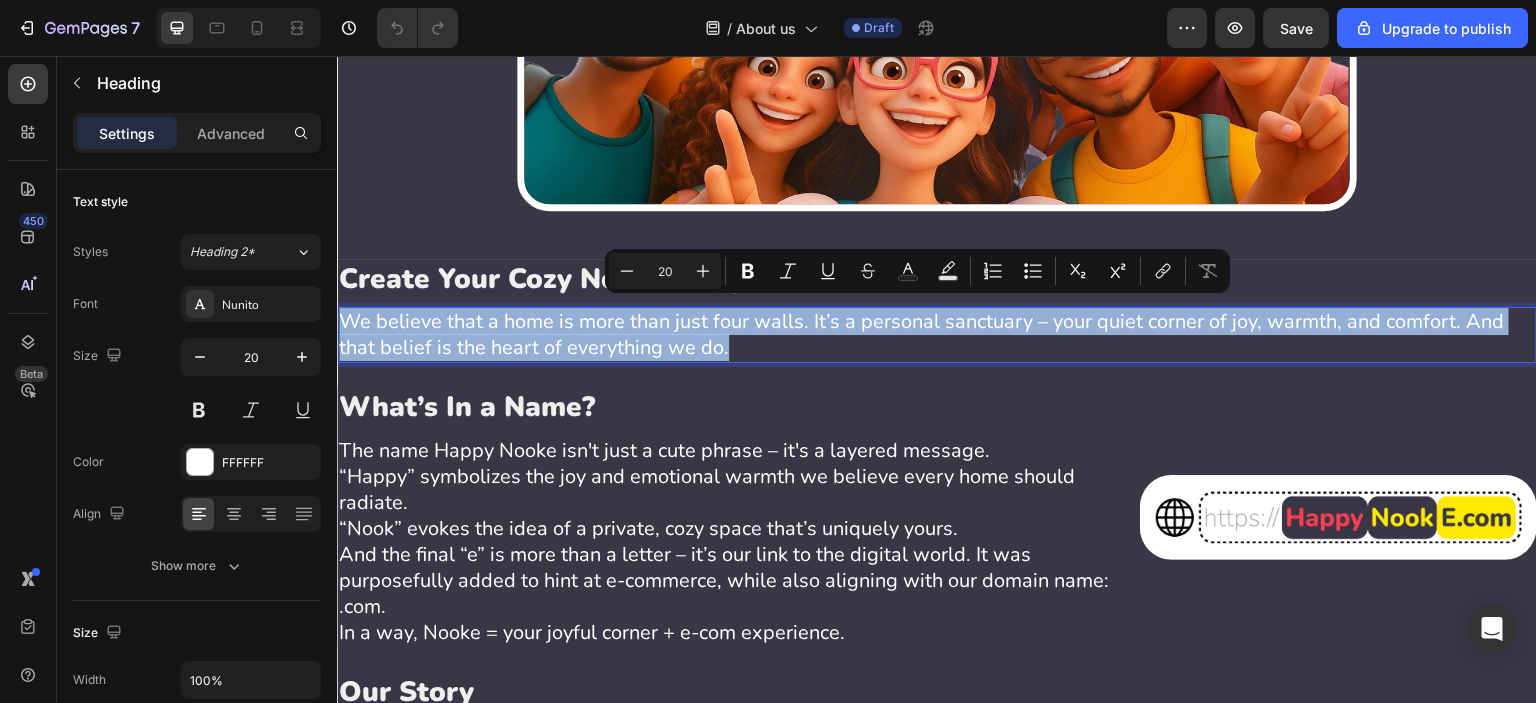 drag, startPoint x: 677, startPoint y: 371, endPoint x: 733, endPoint y: 345, distance: 61.741398 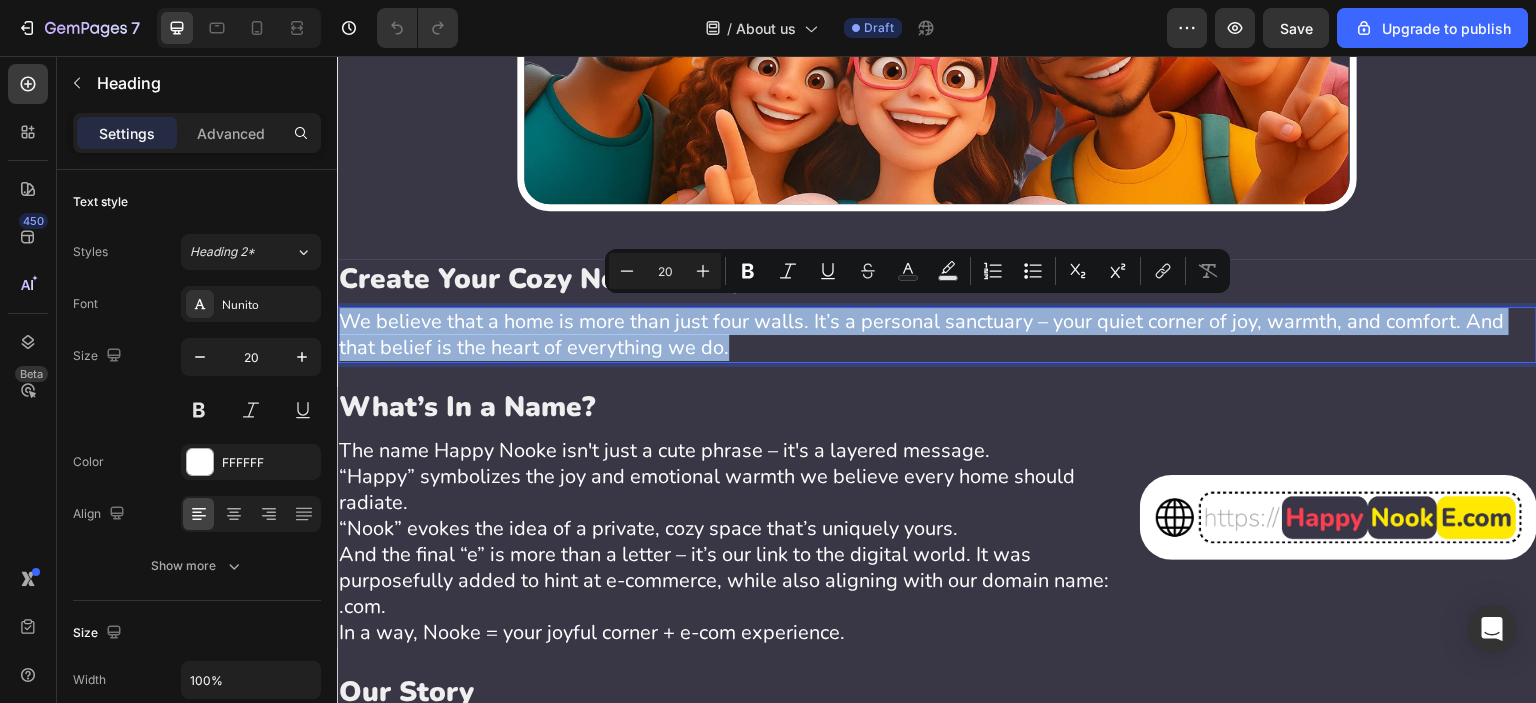 copy on "We believe that a home is more than just four walls. It’s a personal sanctuary – your quiet corner of joy, warmth, and comfort. And that belief is the heart of everything we do." 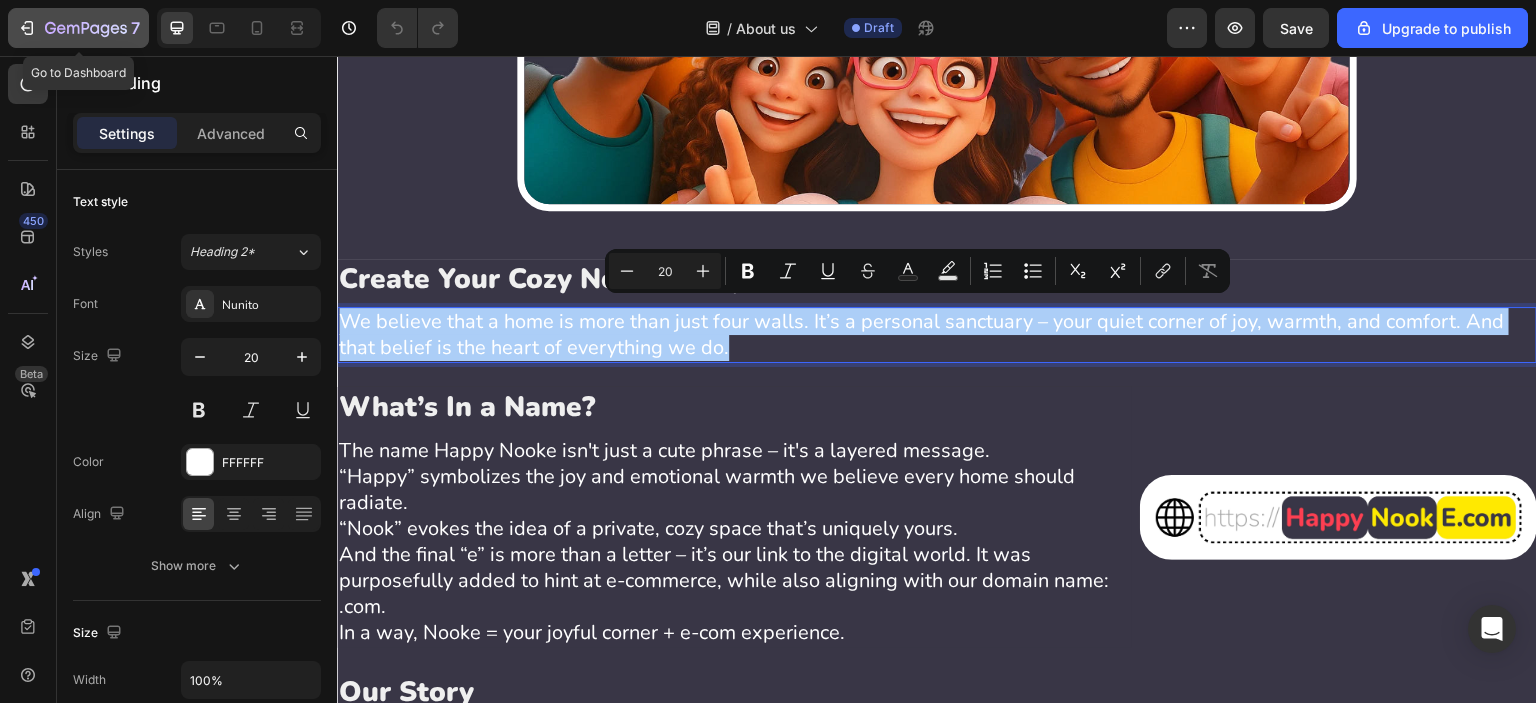 click on "7" 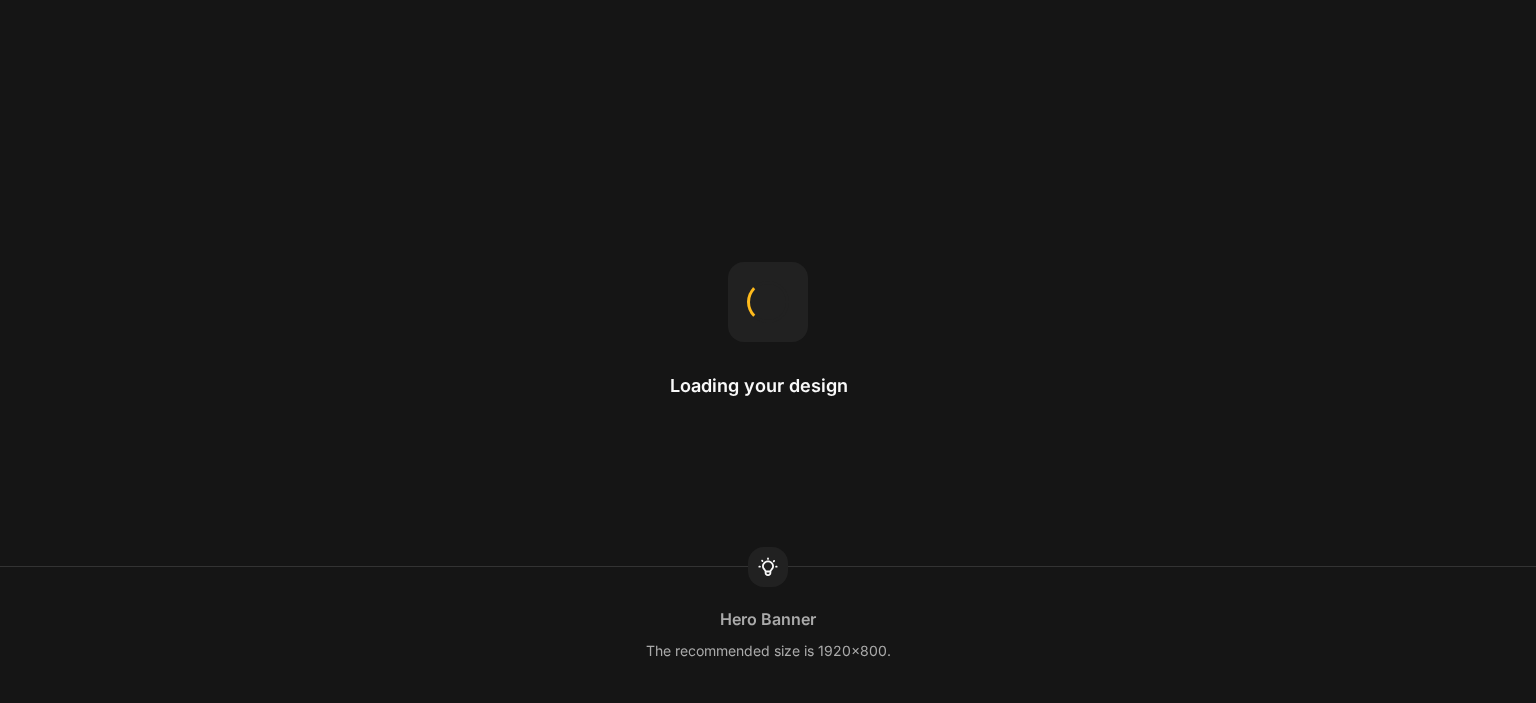 scroll, scrollTop: 0, scrollLeft: 0, axis: both 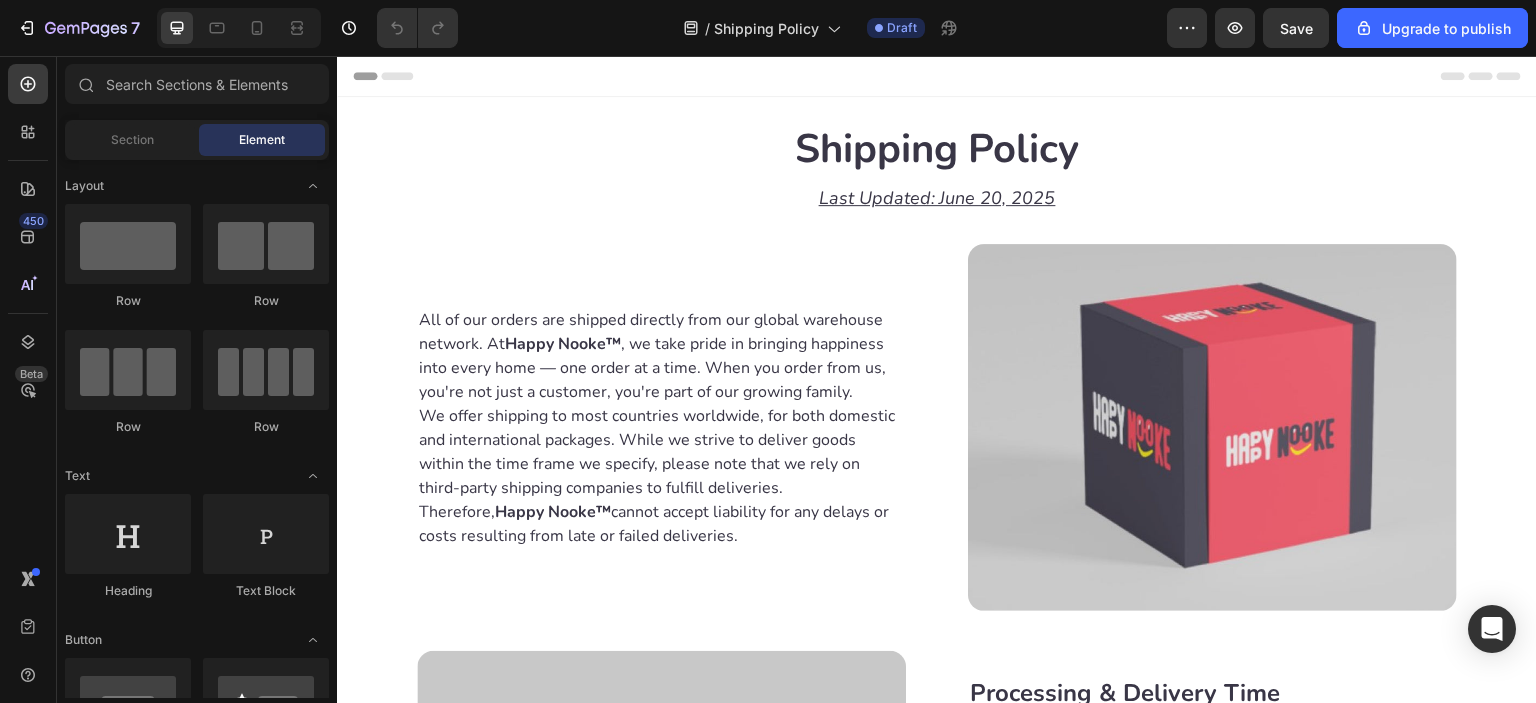 click on "Header" at bounding box center [937, 76] 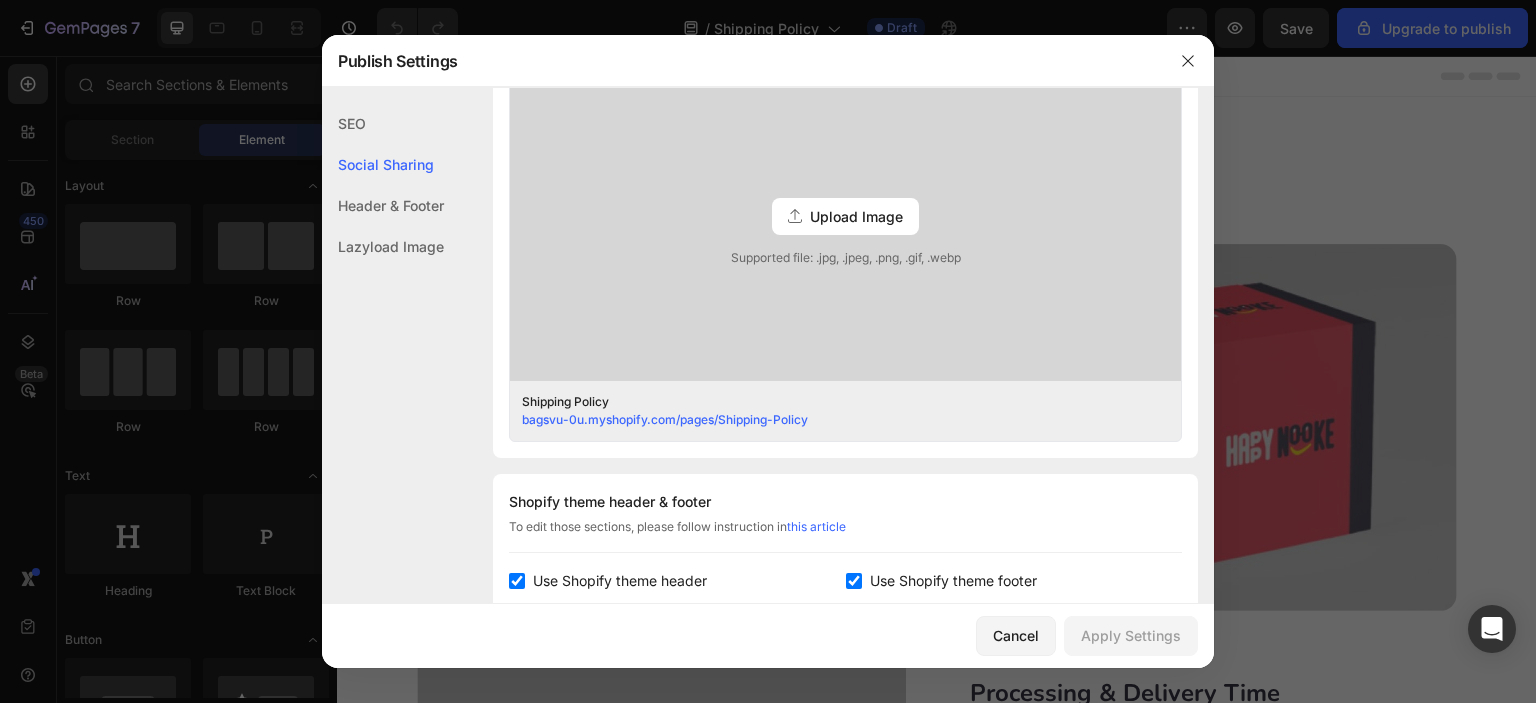 scroll, scrollTop: 0, scrollLeft: 0, axis: both 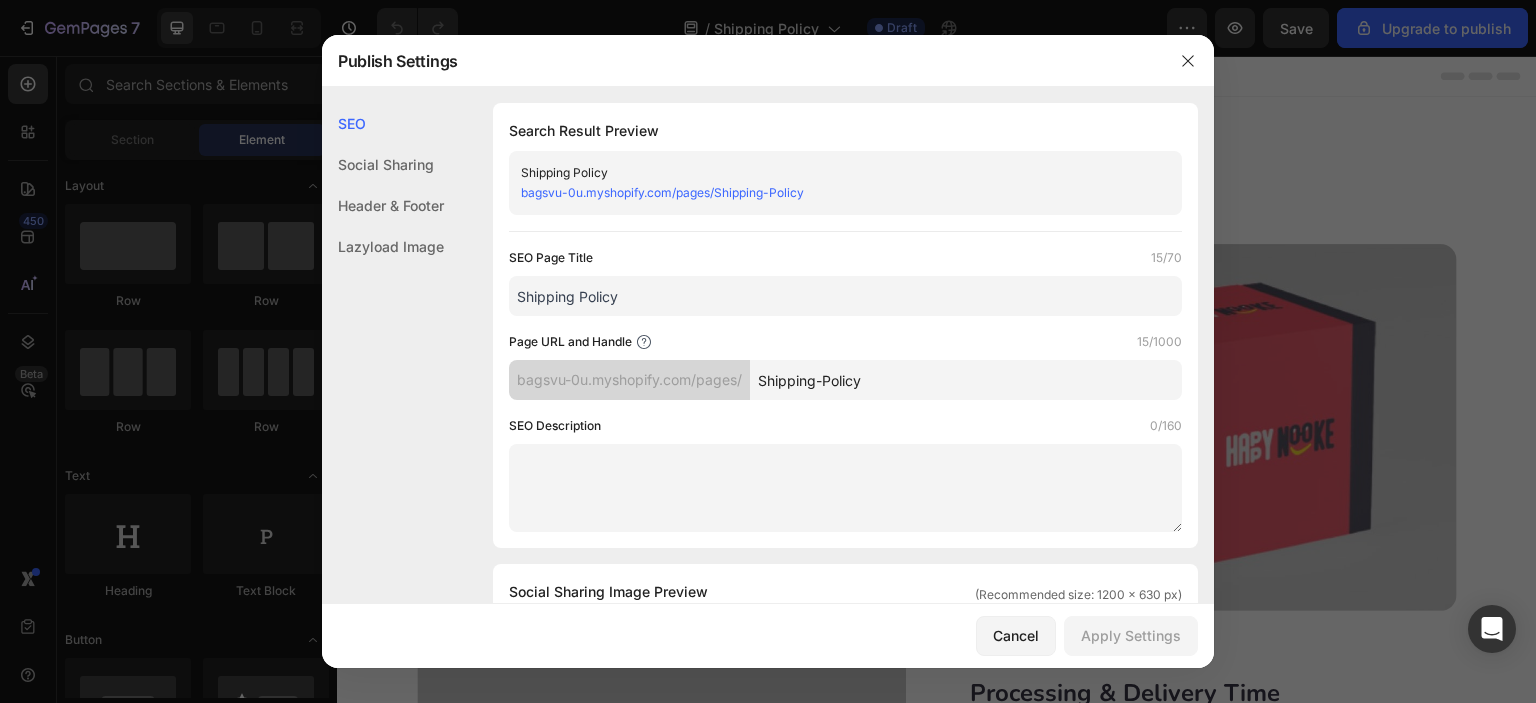 drag, startPoint x: 762, startPoint y: 382, endPoint x: 933, endPoint y: 379, distance: 171.0263 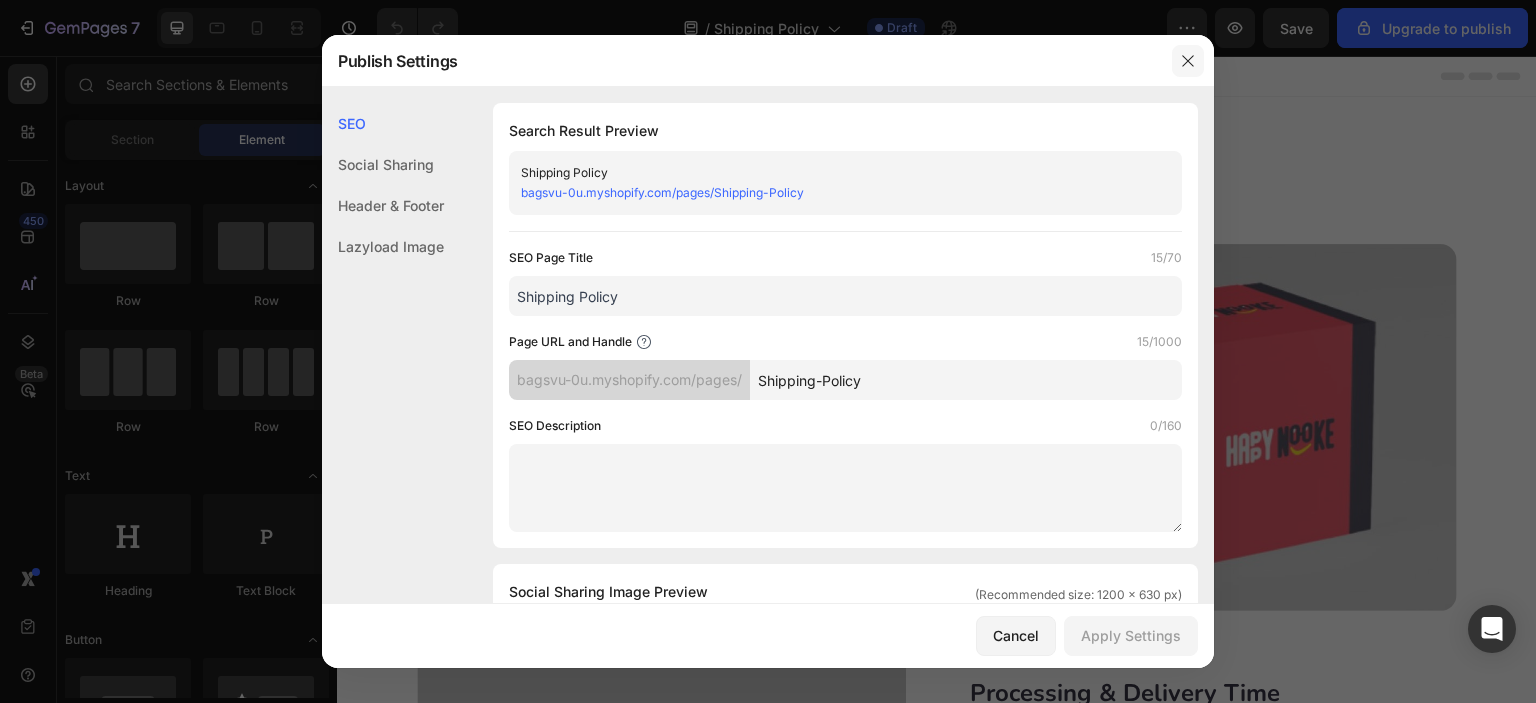click 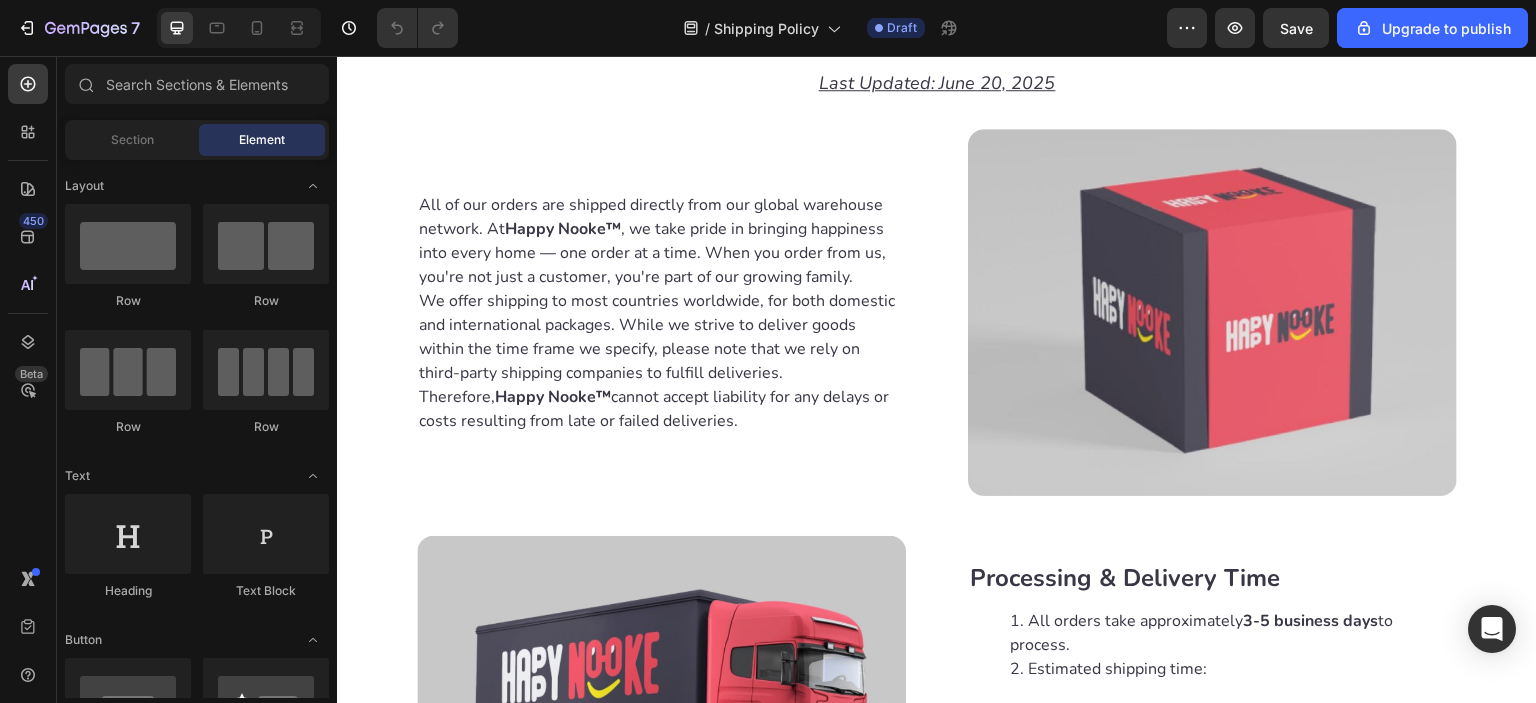 scroll, scrollTop: 0, scrollLeft: 0, axis: both 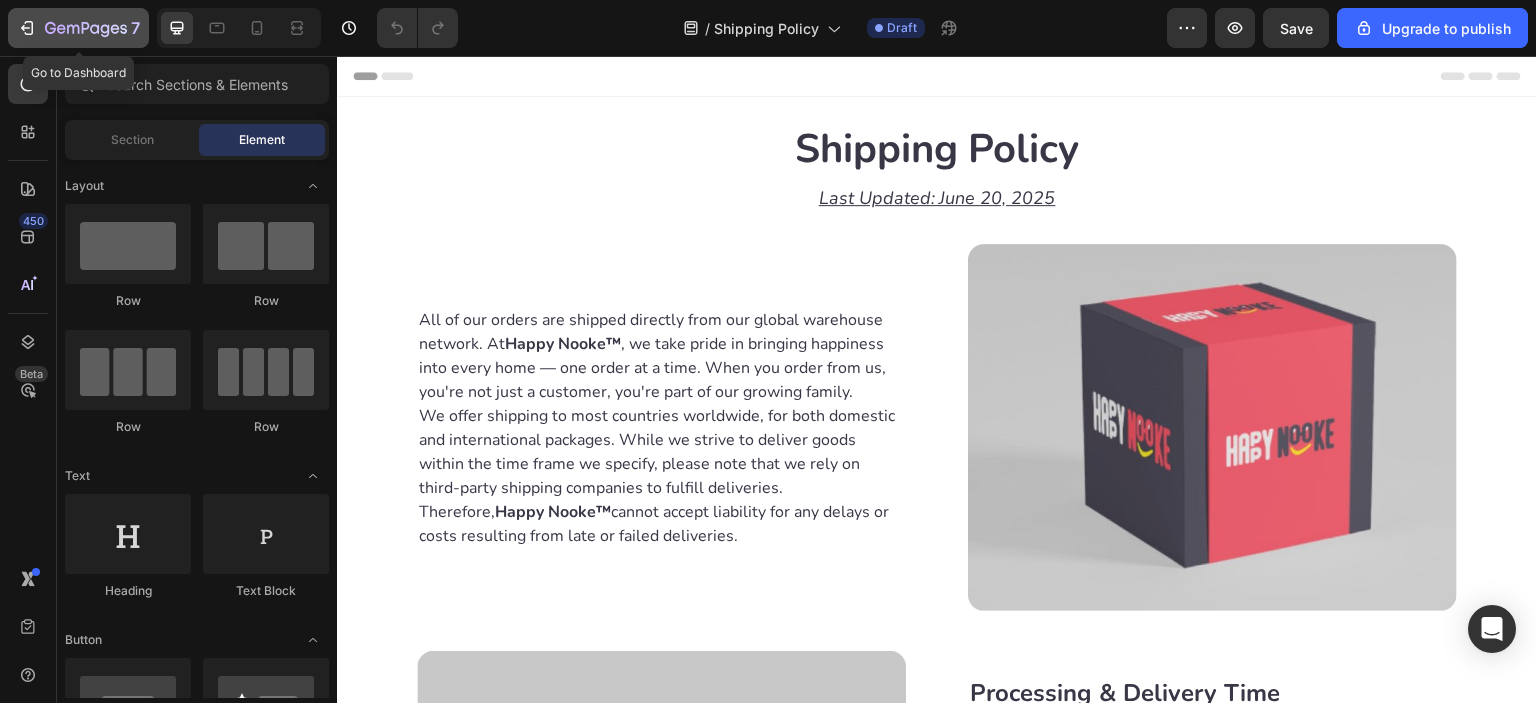 click 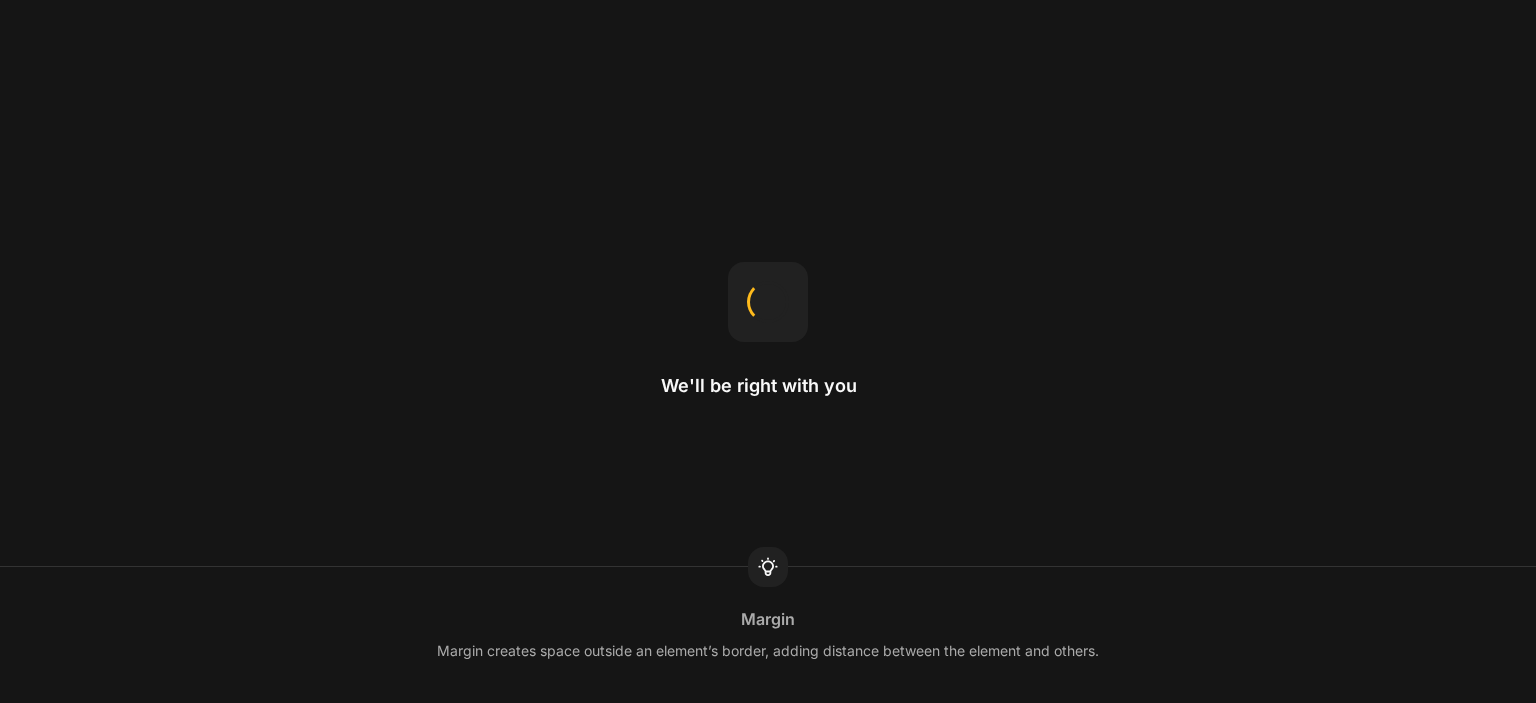 scroll, scrollTop: 0, scrollLeft: 0, axis: both 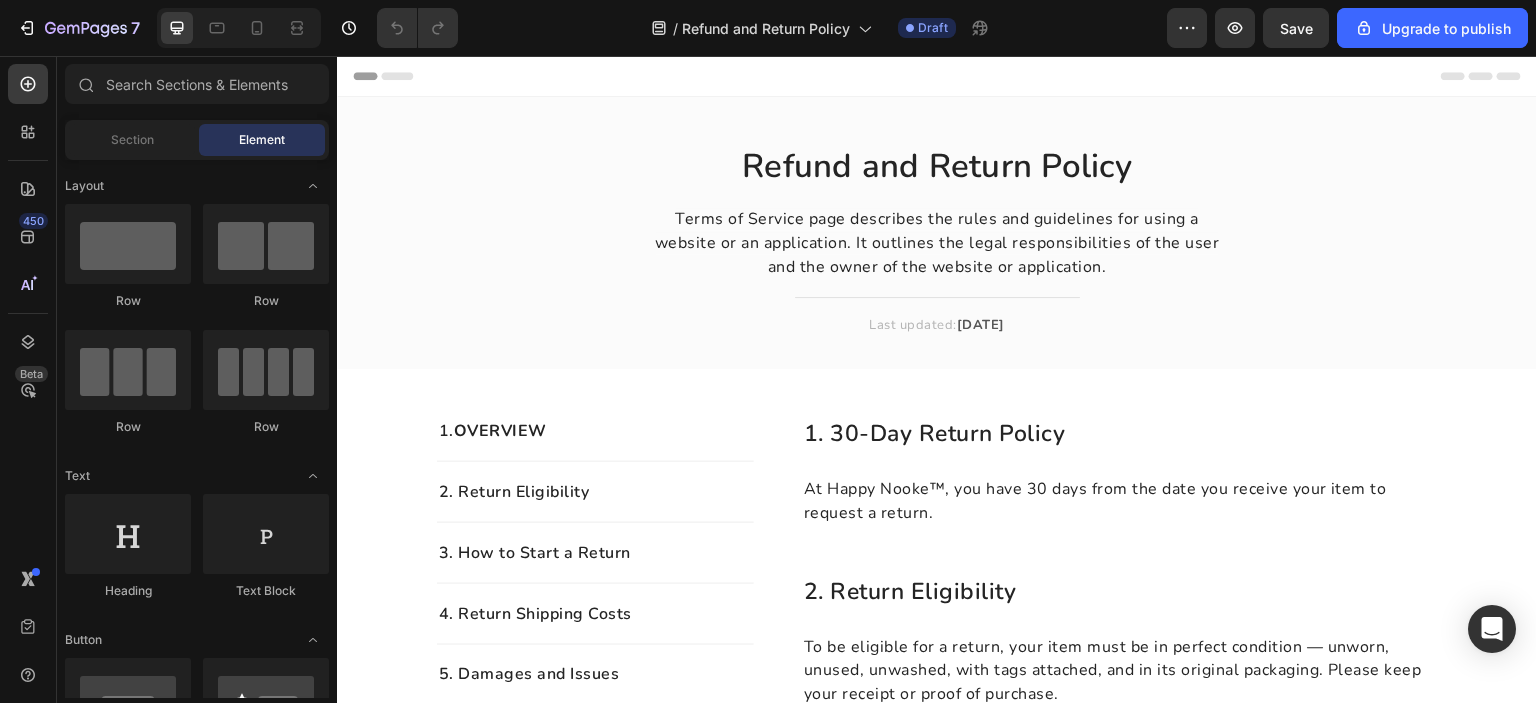 click on "Header" at bounding box center (394, 76) 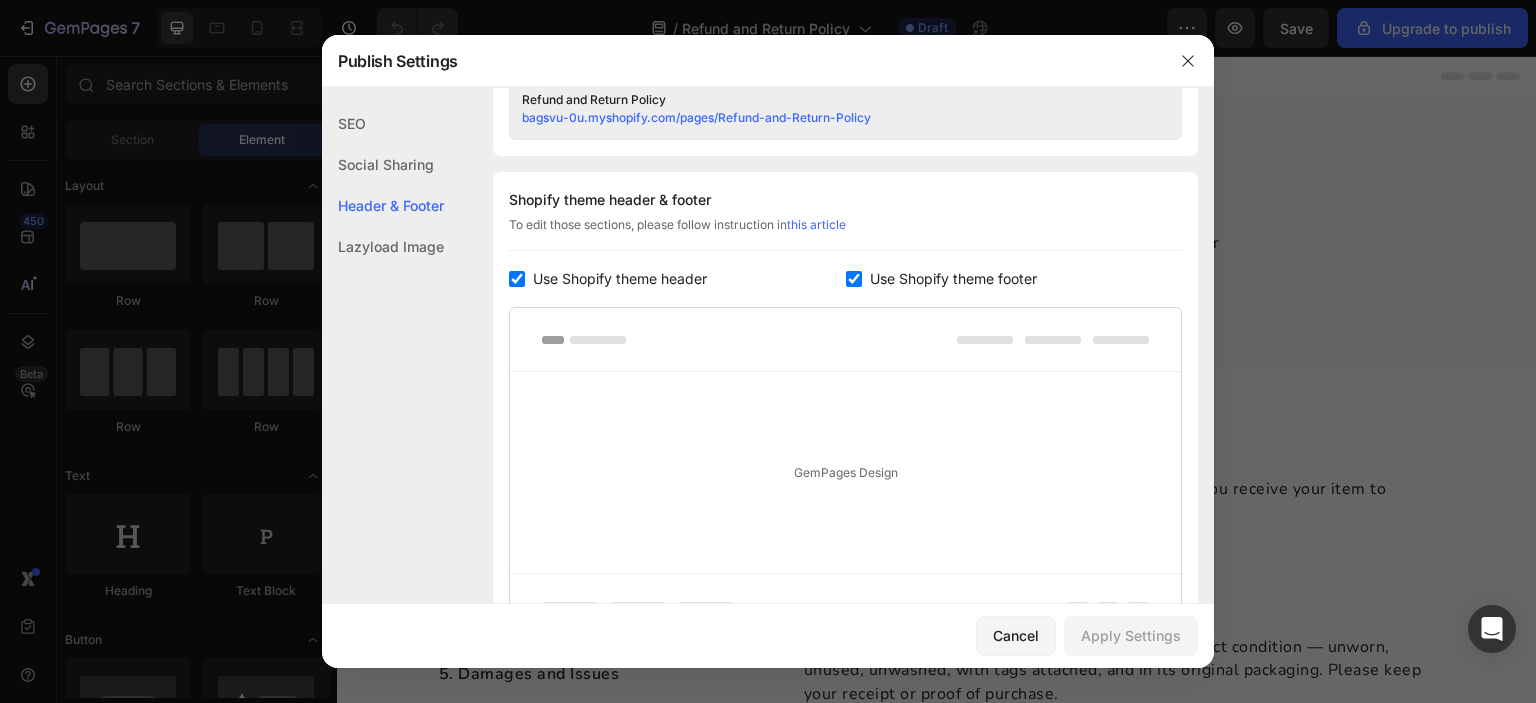 scroll, scrollTop: 936, scrollLeft: 0, axis: vertical 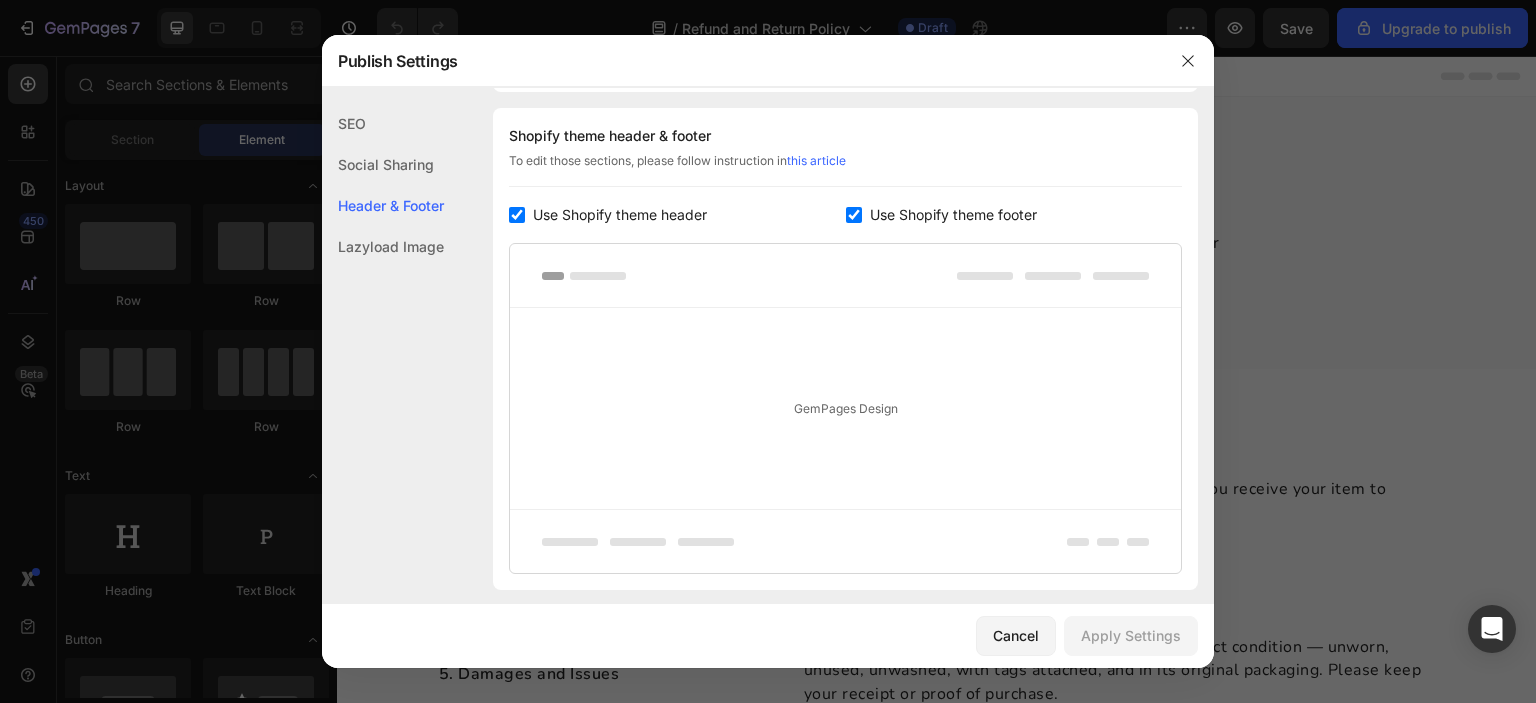 click on "SEO" 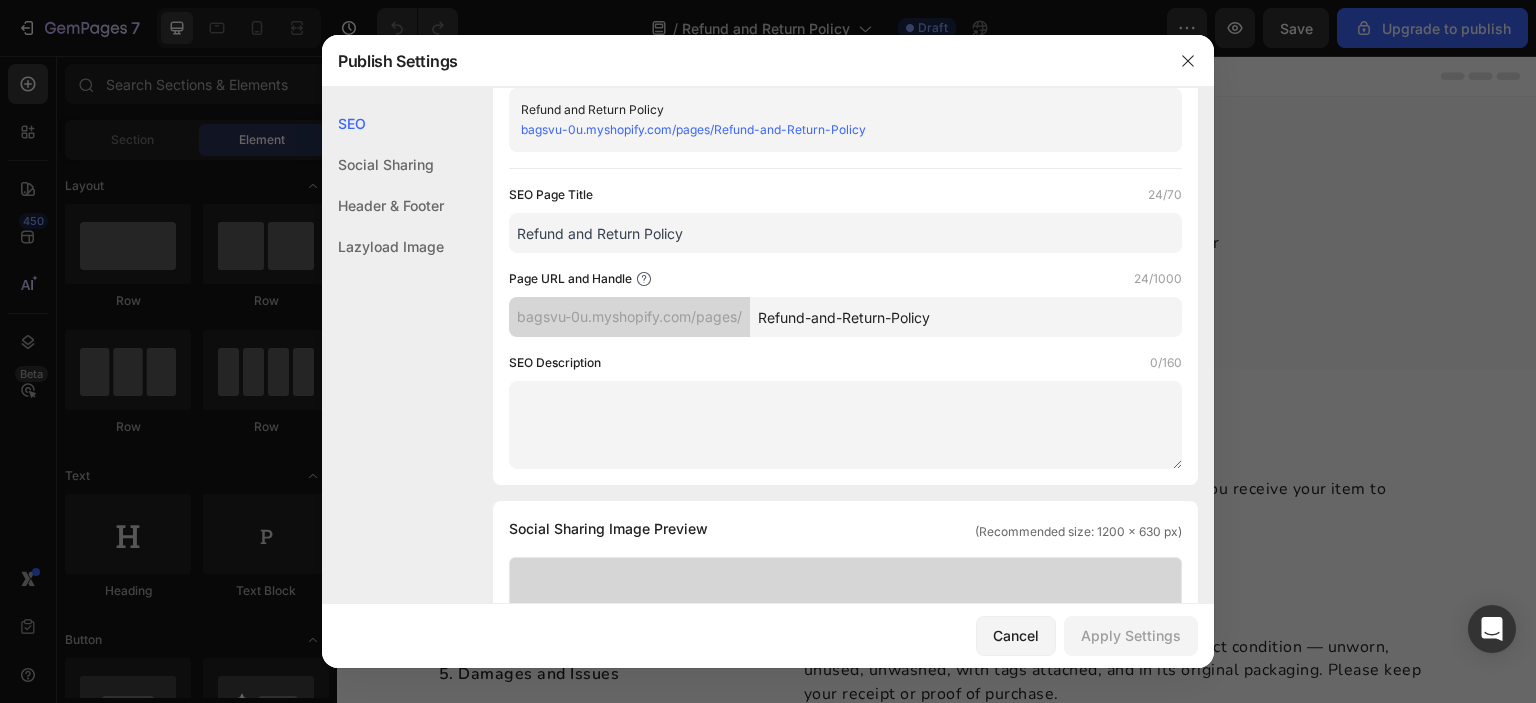 scroll, scrollTop: 0, scrollLeft: 0, axis: both 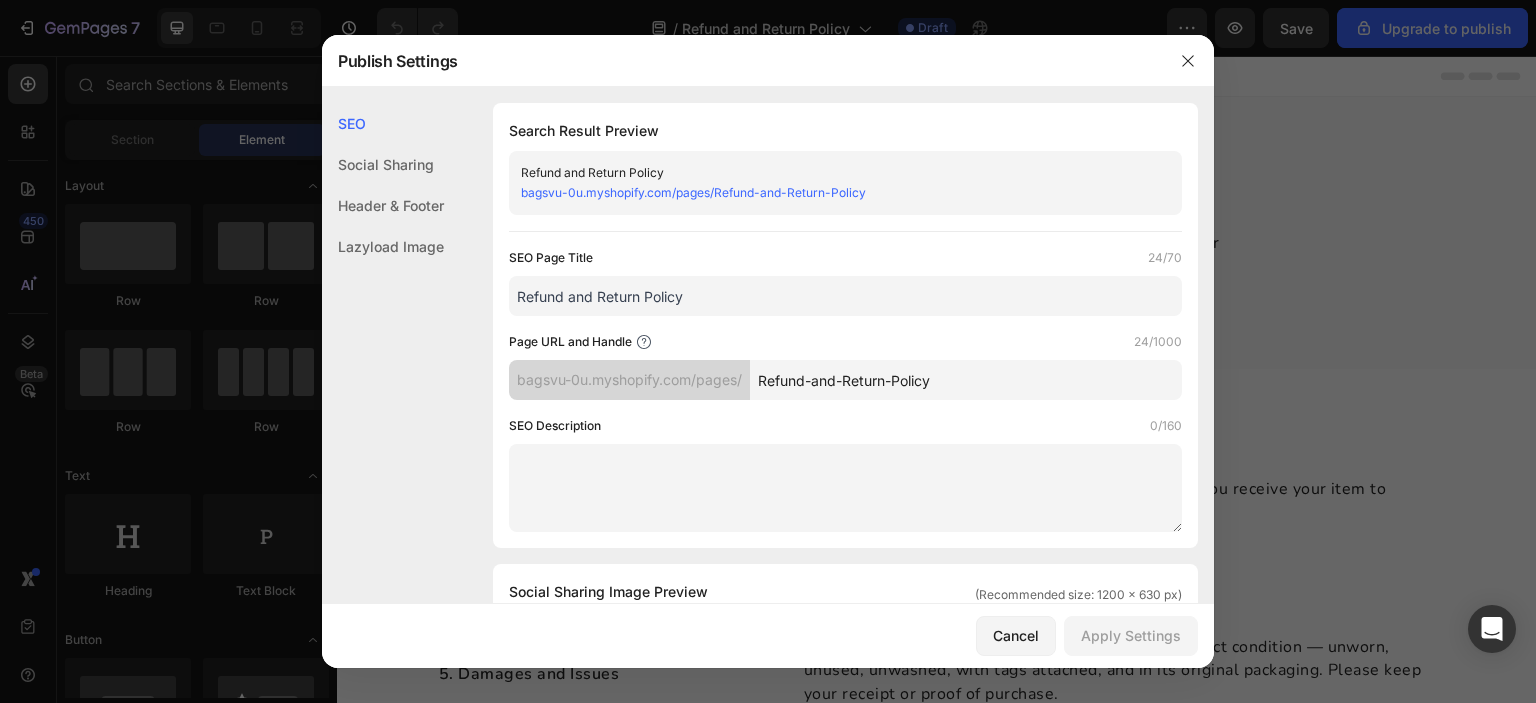 drag, startPoint x: 708, startPoint y: 295, endPoint x: 444, endPoint y: 293, distance: 264.00757 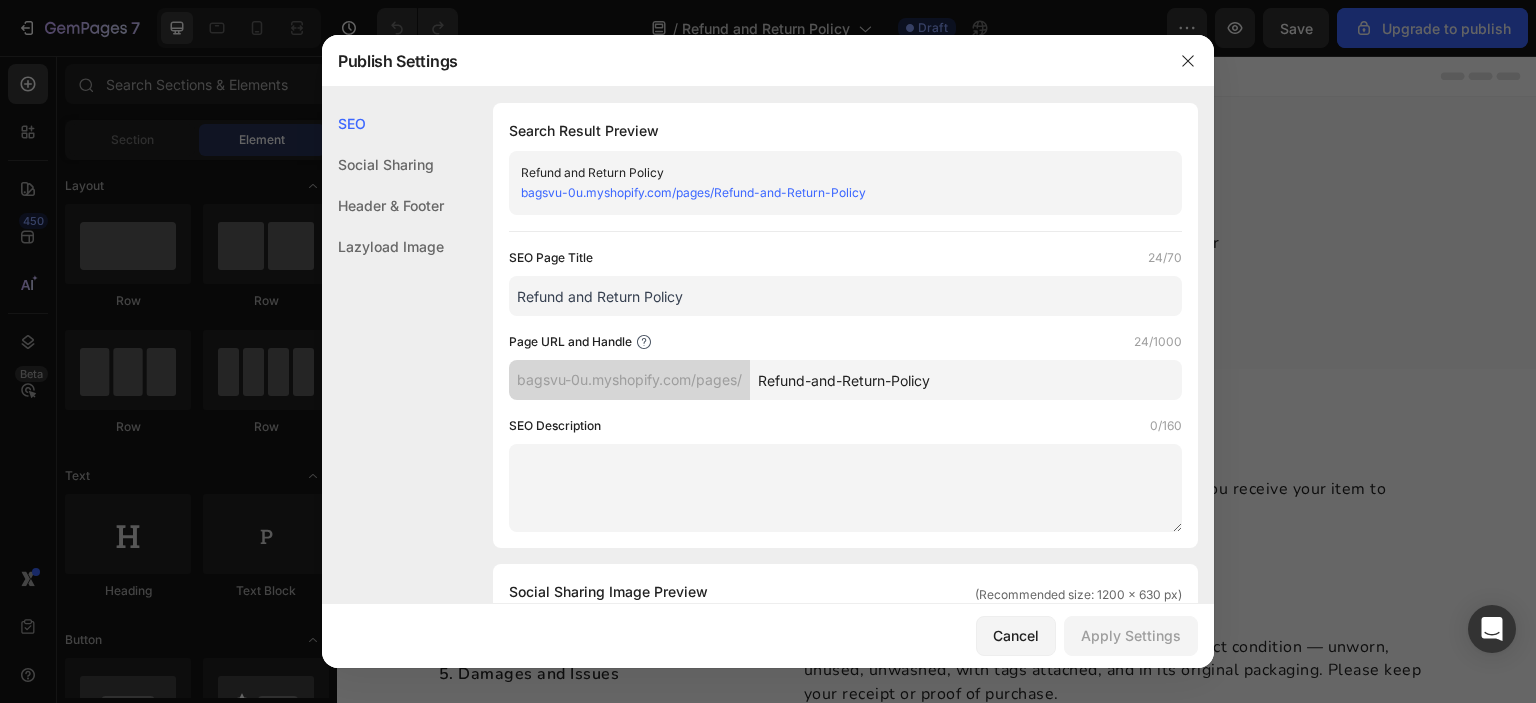 click on "SEO Social Sharing Header & Footer Lazyload Image SEO Search Result Preview Refund and Return Policy bagsvu-0u.myshopify.com/pages/Refund-and-Return-Policy SEO Page Title  24/70  Refund and Return Policy  Page URL and Handle  24/1000  bagsvu-0u.myshopify.com/pages/ Refund-and-Return-Policy  SEO Description  0/160  Social Sharing Social Sharing Image Preview (Recommended size: 1200 x 630 px) Upload Image  Supported file: .jpg, .jpeg, .png, .gif, .webp  Refund and Return Policy bagsvu-0u.myshopify.com/pages/Refund-and-Return-Policy Header & Footer Shopify theme header & footer  To edit those sections, please follow instruction in  this article Use Shopify theme header Use Shopify theme footer GemPages Design Lazyload Image Lazyload Image Lazyload Image" at bounding box center (768, 880) 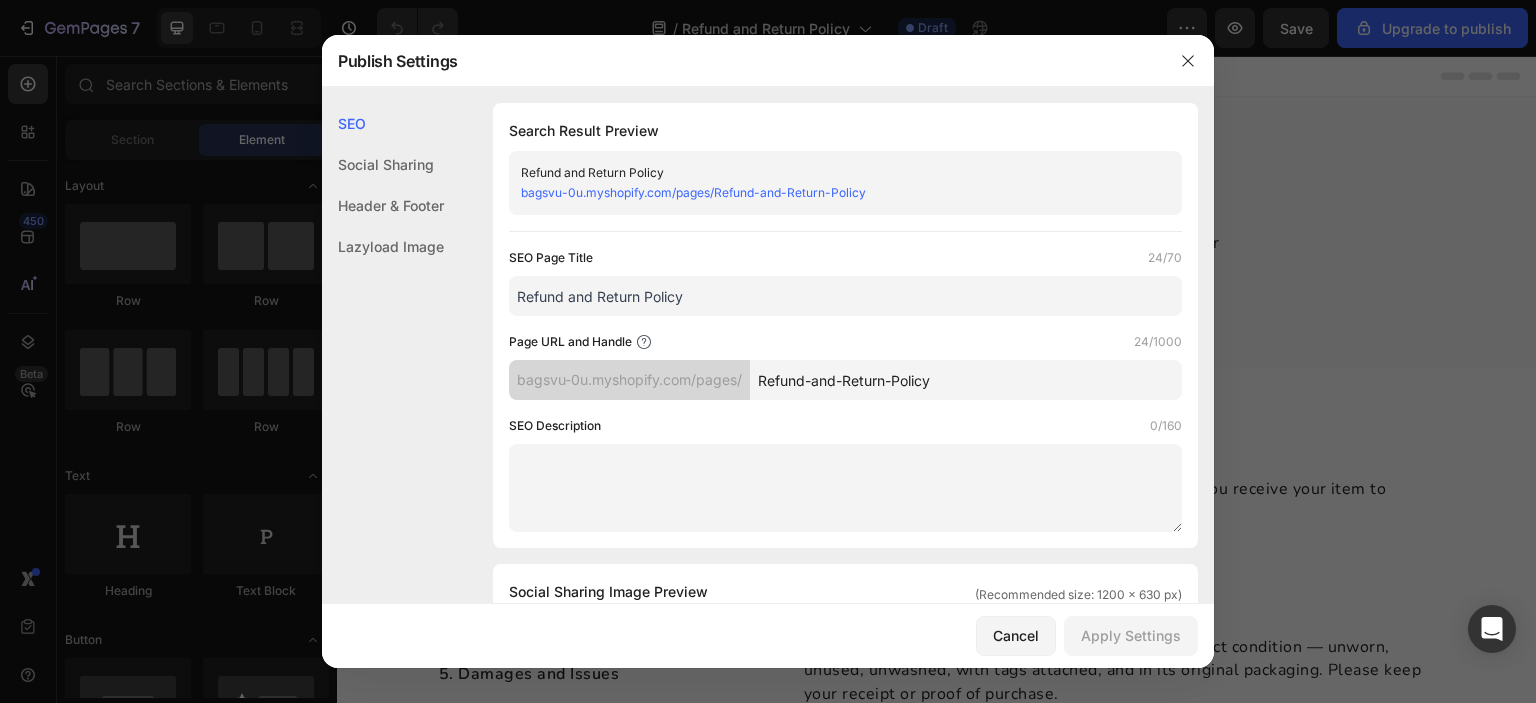 click on "Refund-and-Return-Policy" at bounding box center (966, 380) 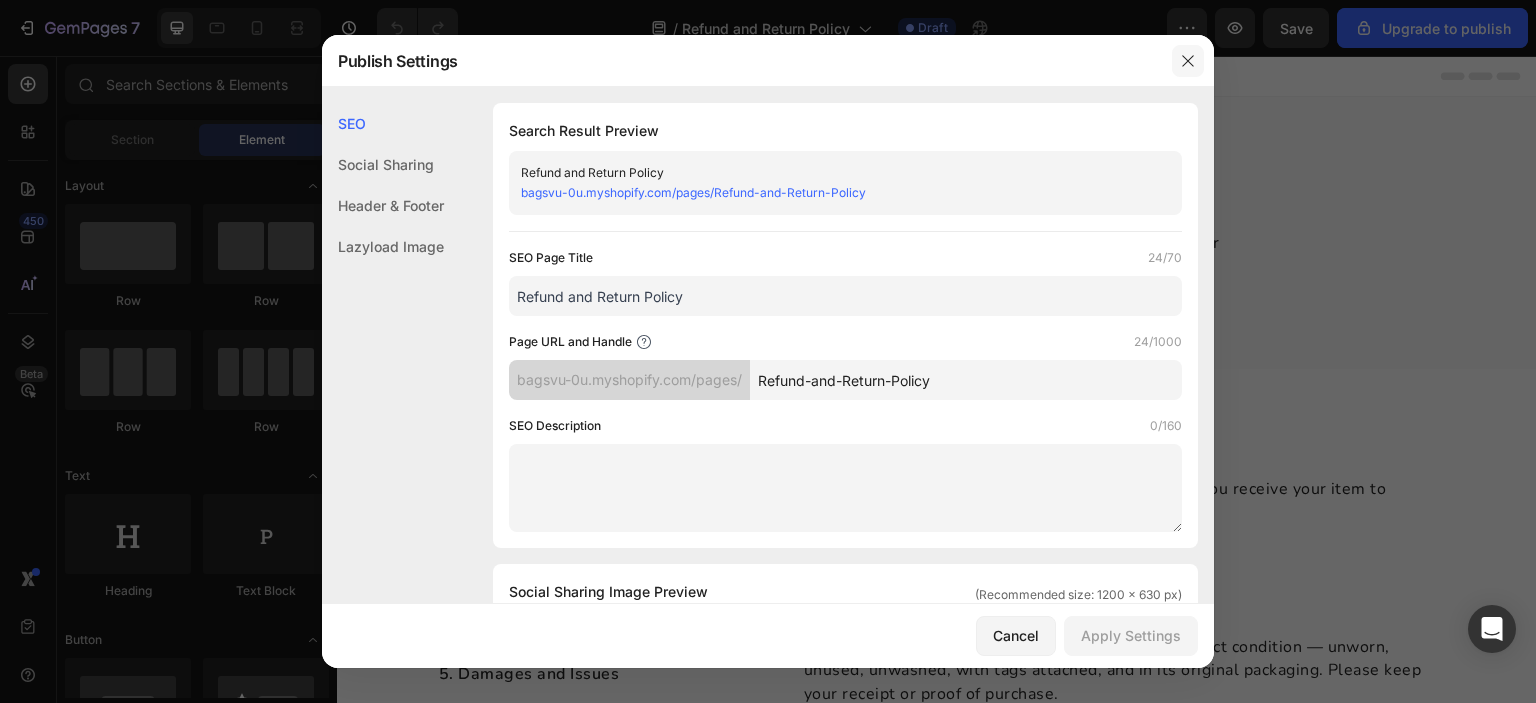 click 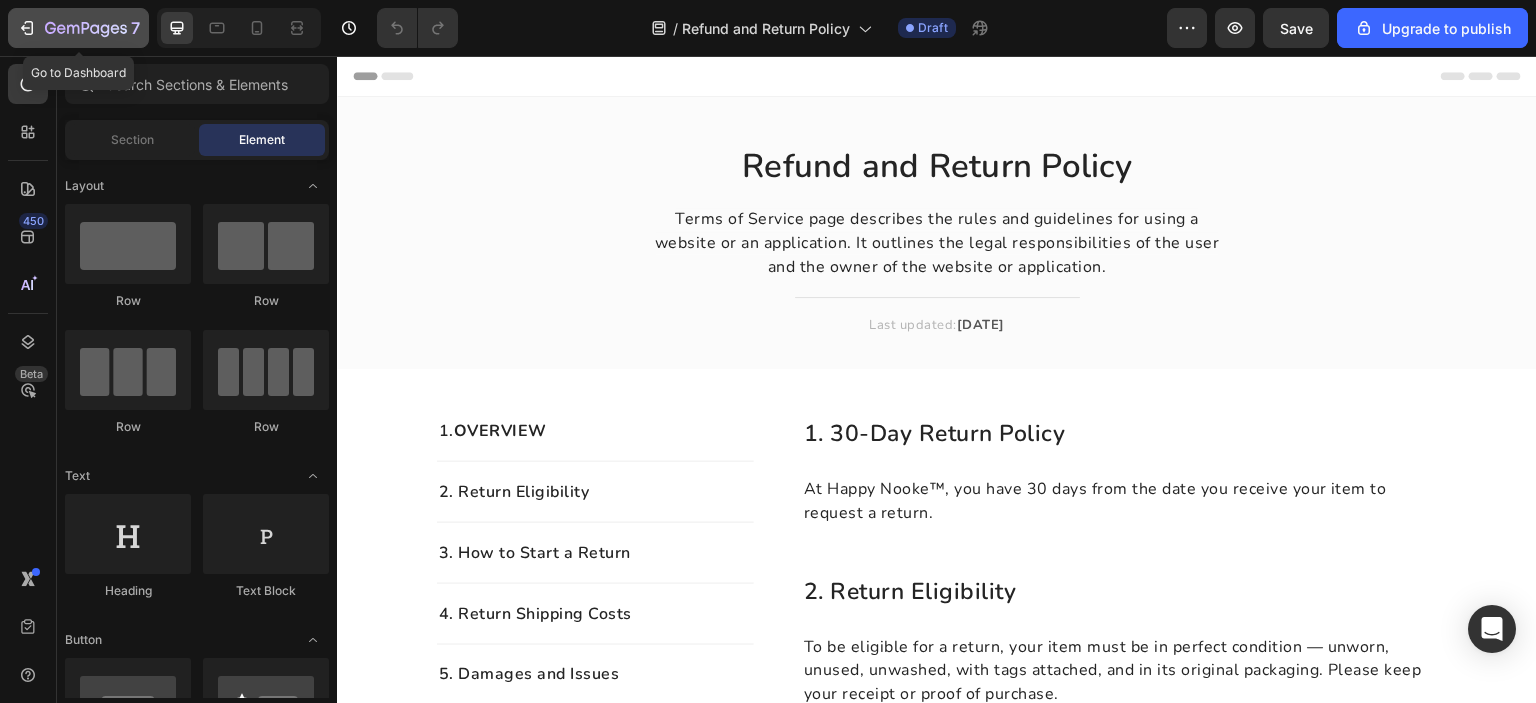 click 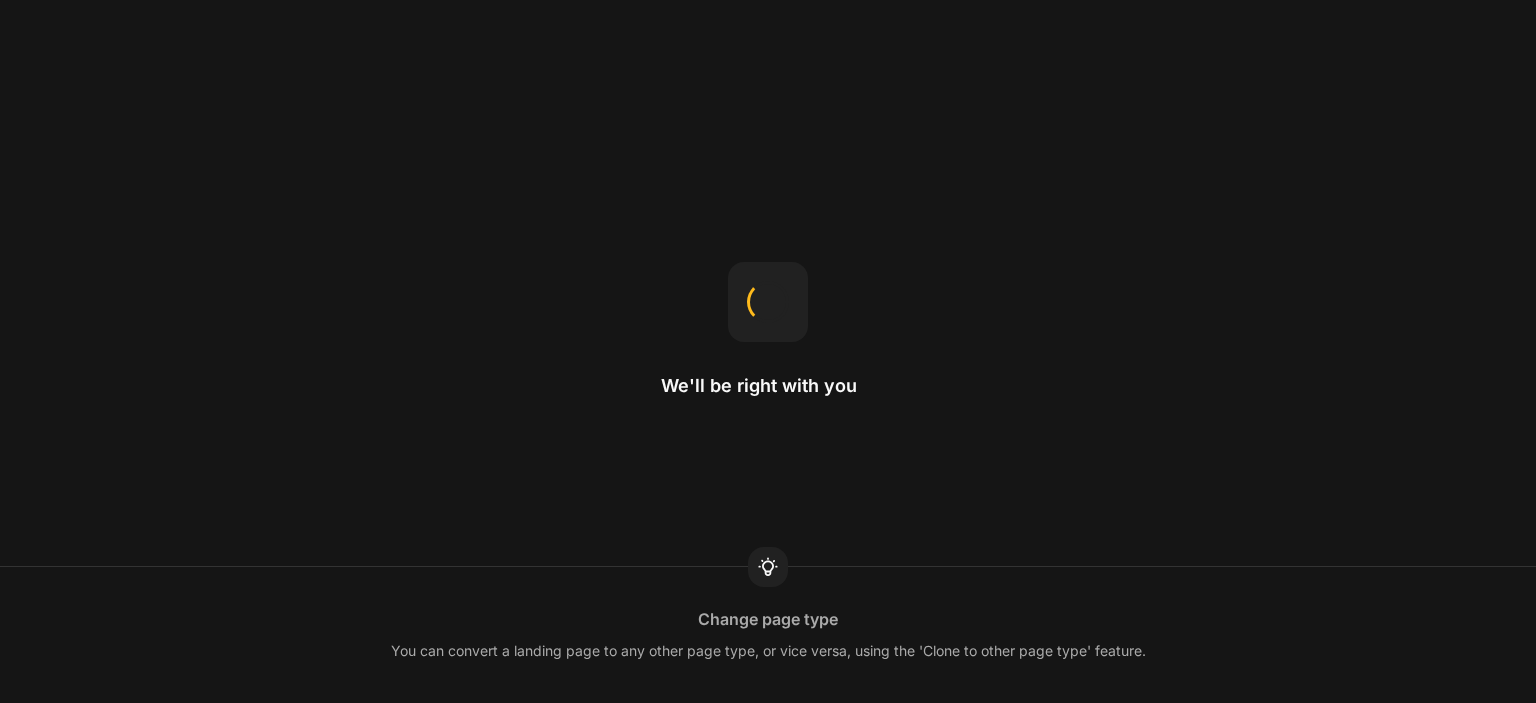 scroll, scrollTop: 0, scrollLeft: 0, axis: both 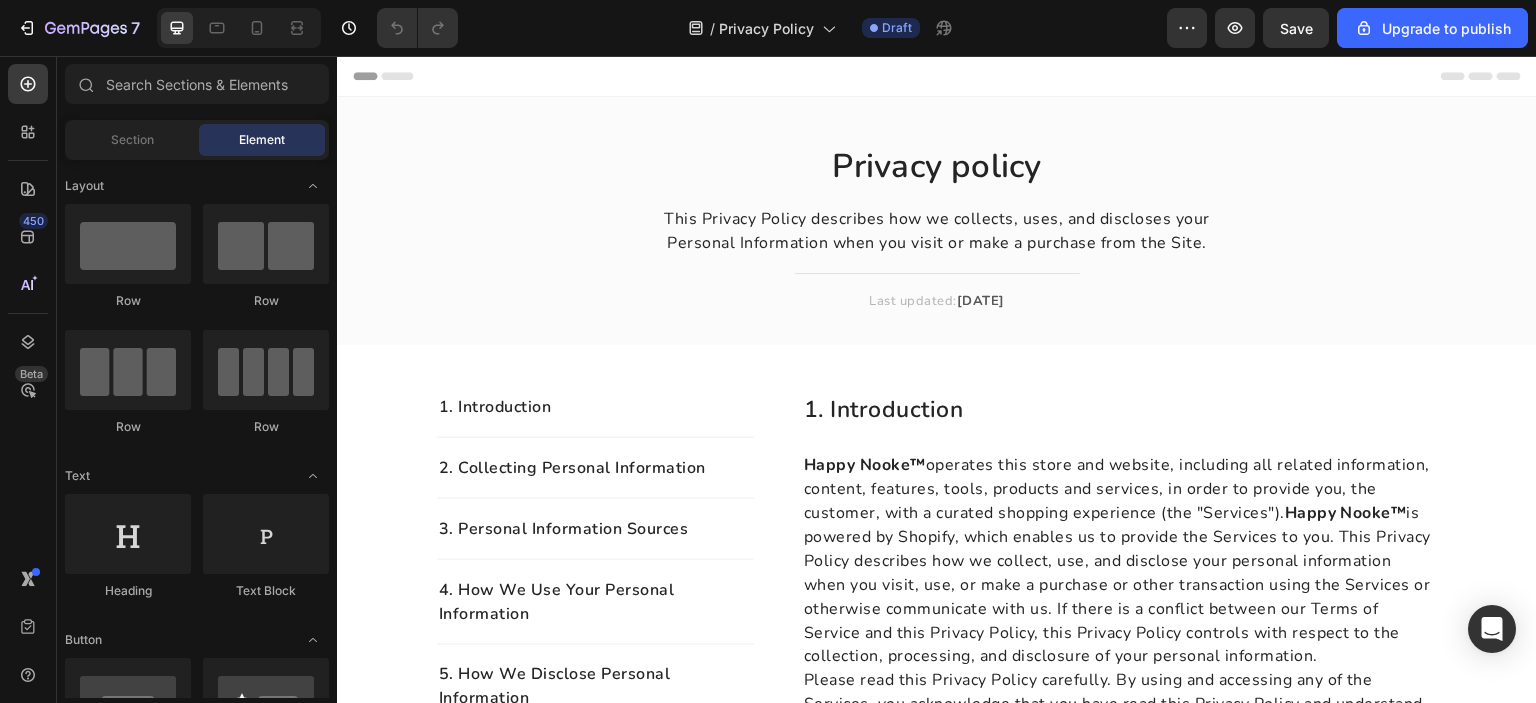 click on "Header" at bounding box center [394, 76] 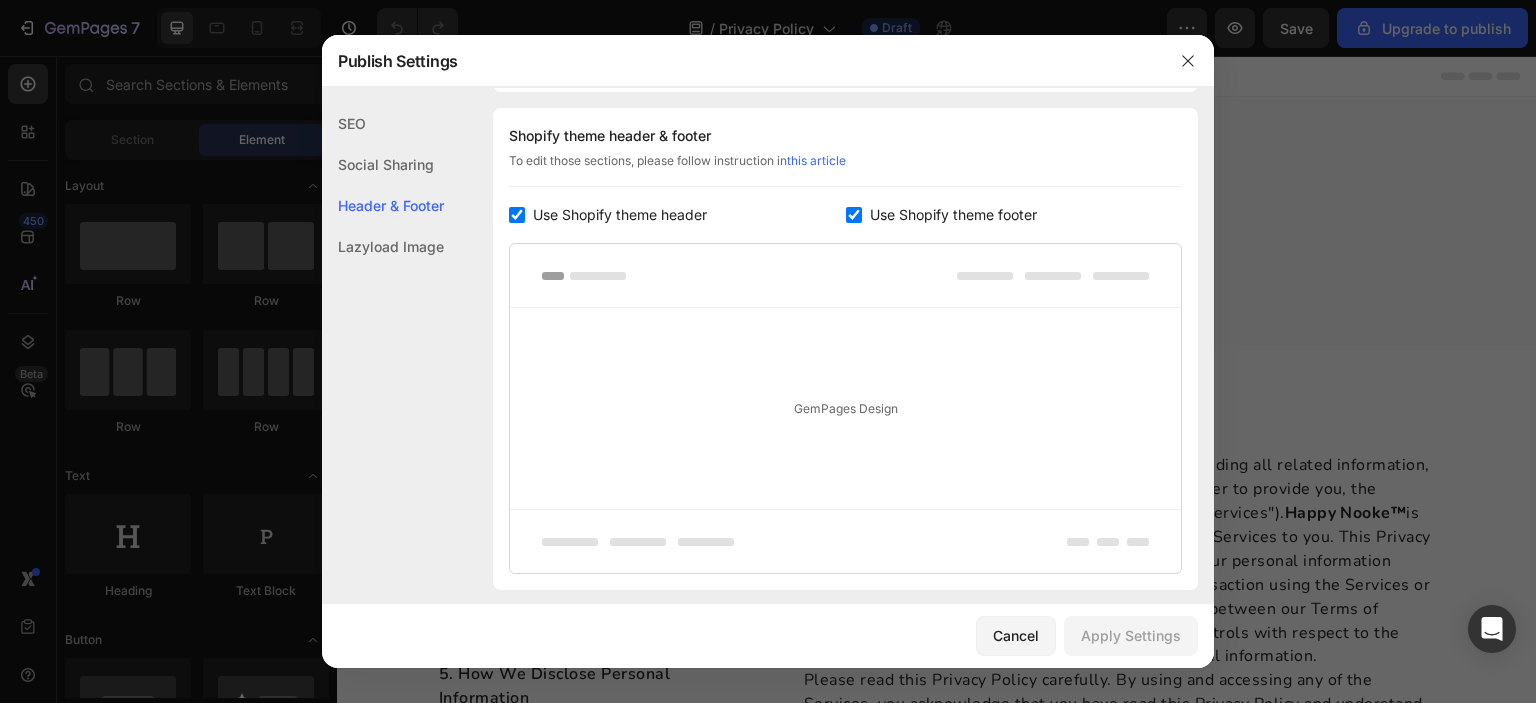 click on "SEO" 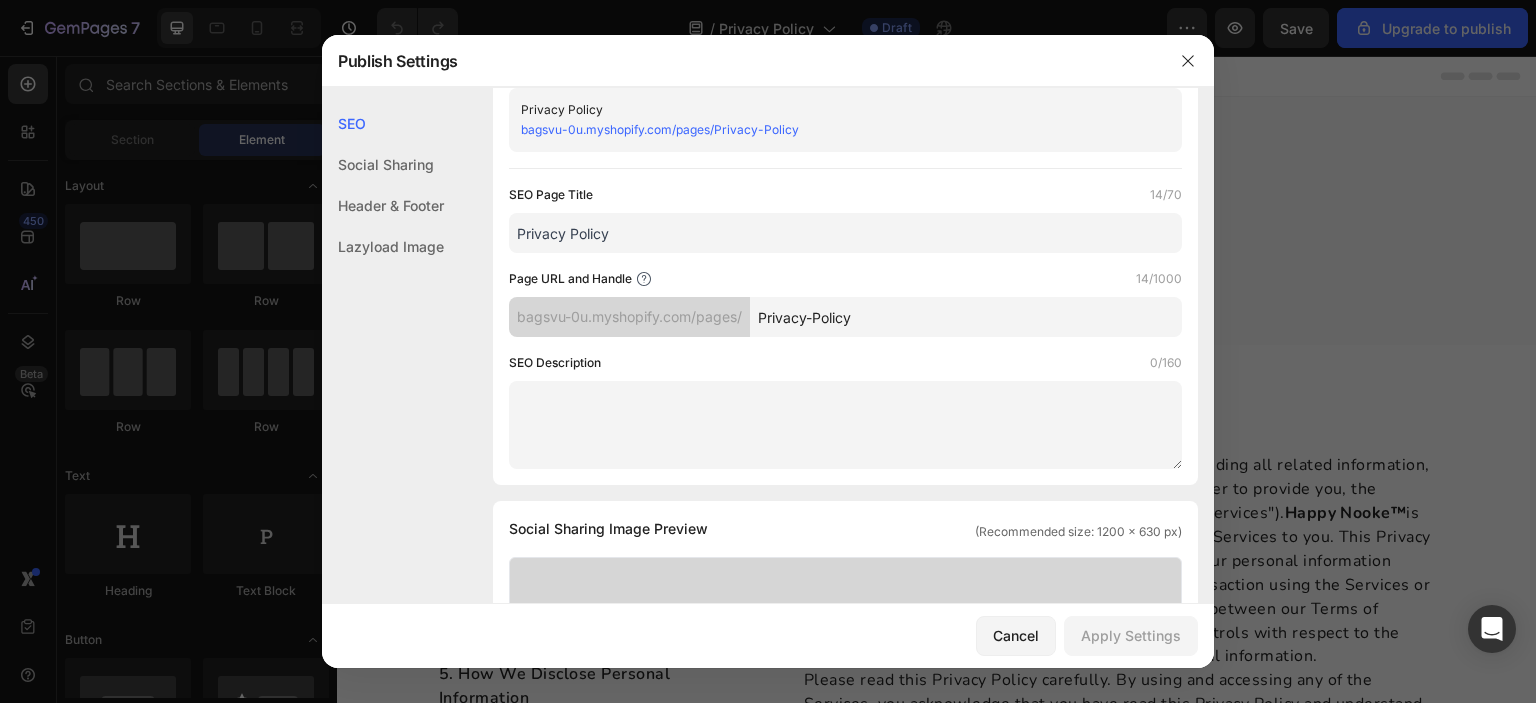 scroll, scrollTop: 0, scrollLeft: 0, axis: both 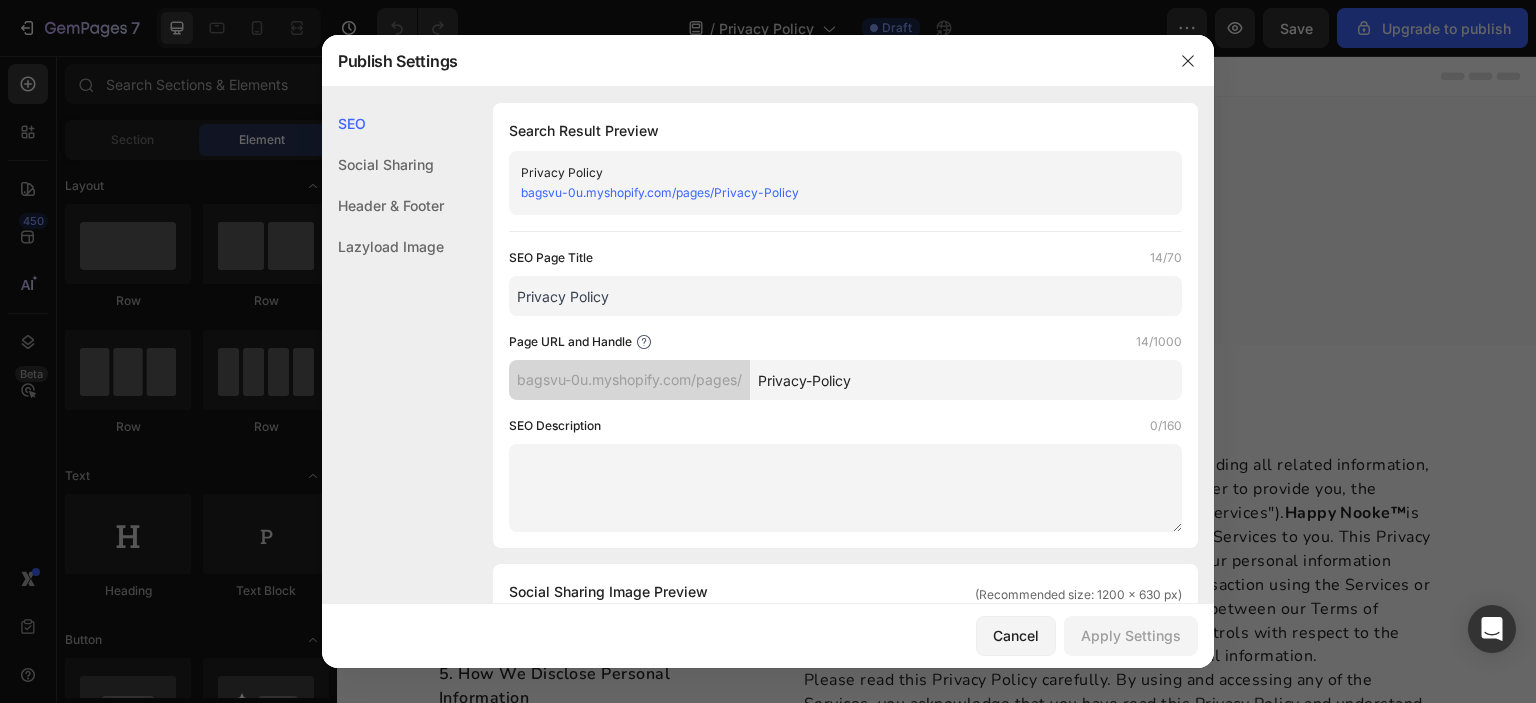 drag, startPoint x: 629, startPoint y: 295, endPoint x: 456, endPoint y: 283, distance: 173.41568 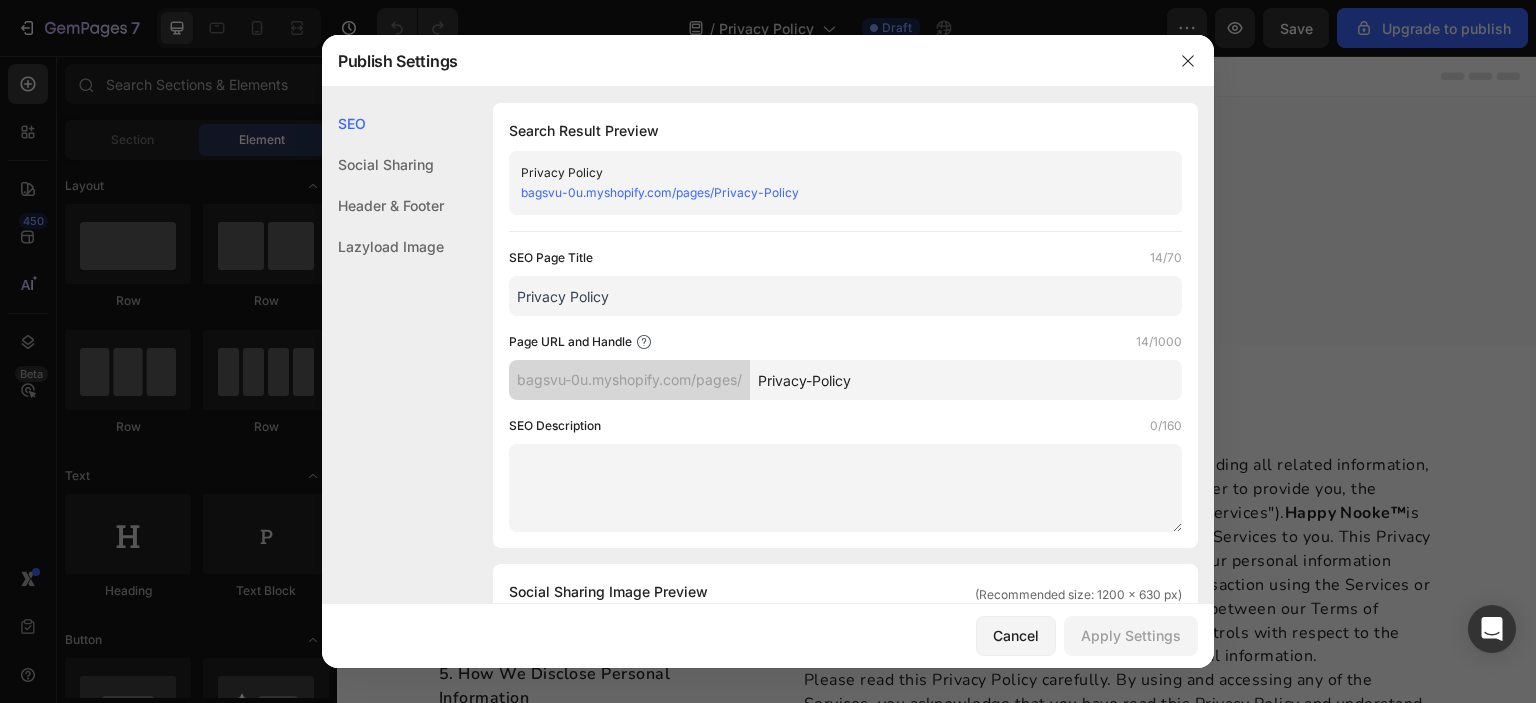 drag, startPoint x: 886, startPoint y: 384, endPoint x: 753, endPoint y: 379, distance: 133.09395 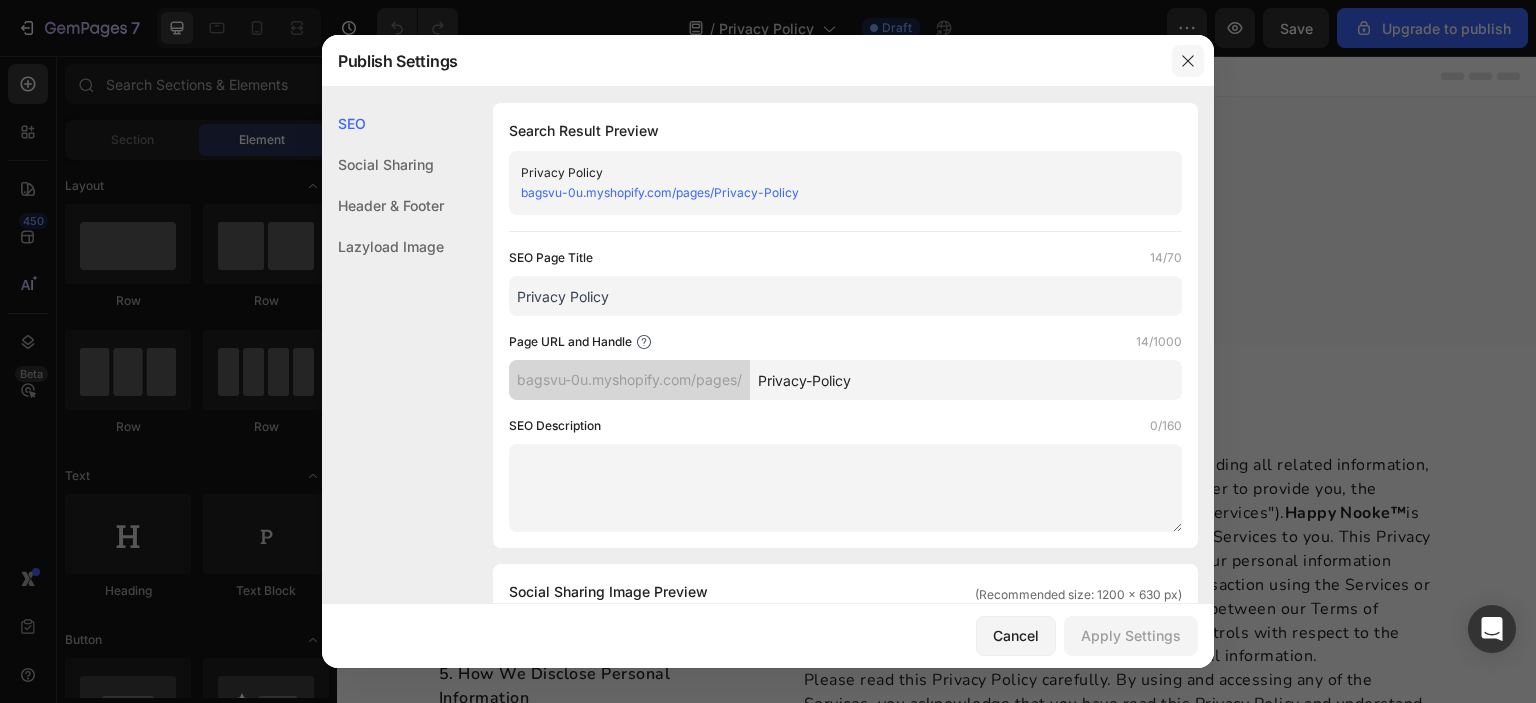 click 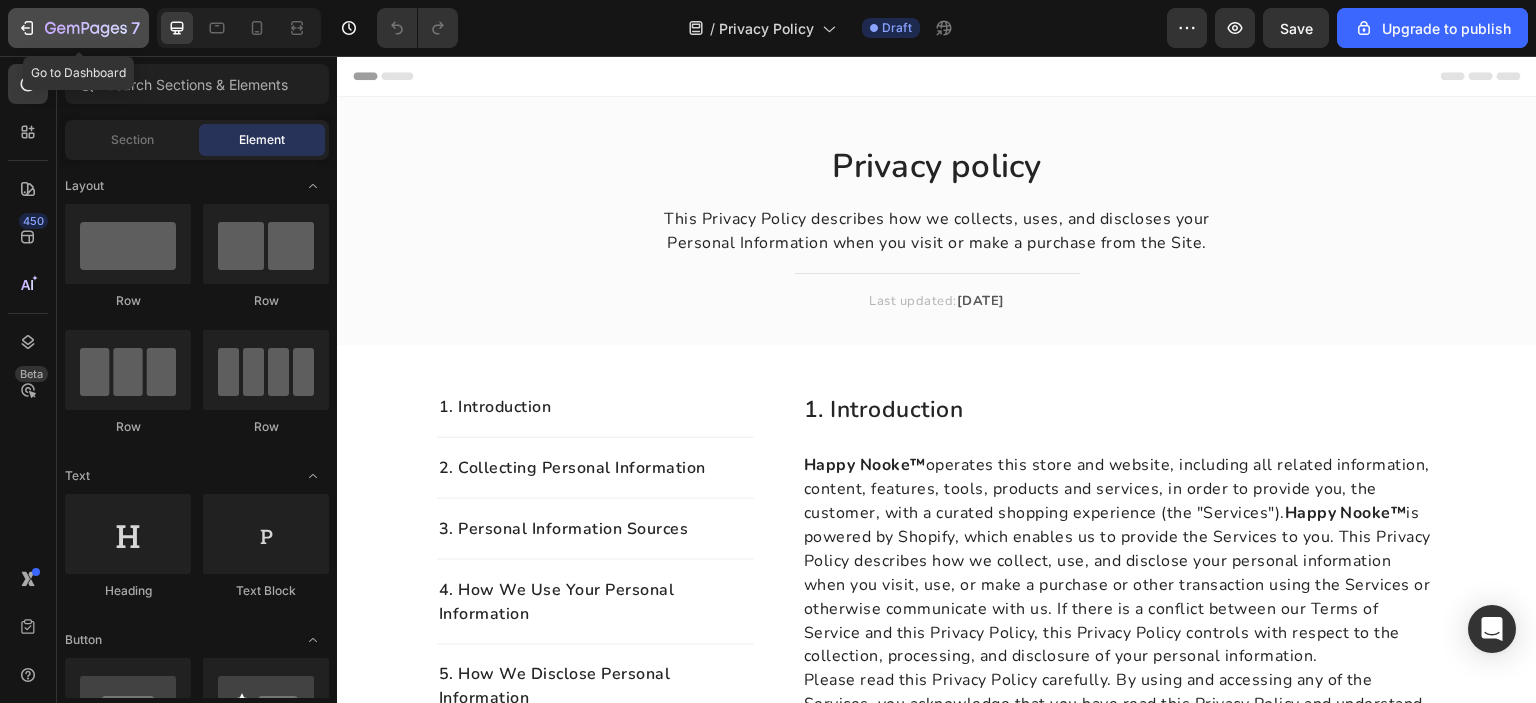 click 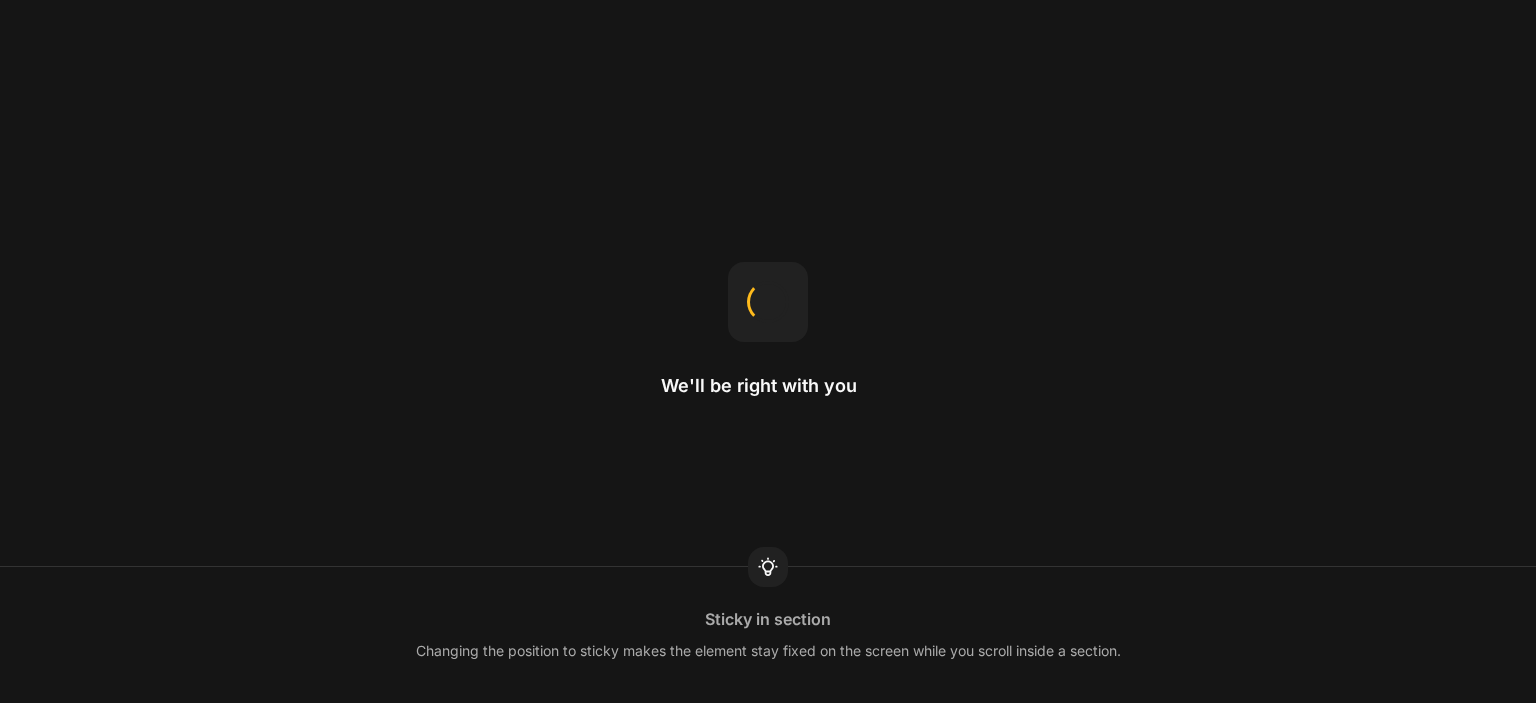 scroll, scrollTop: 0, scrollLeft: 0, axis: both 